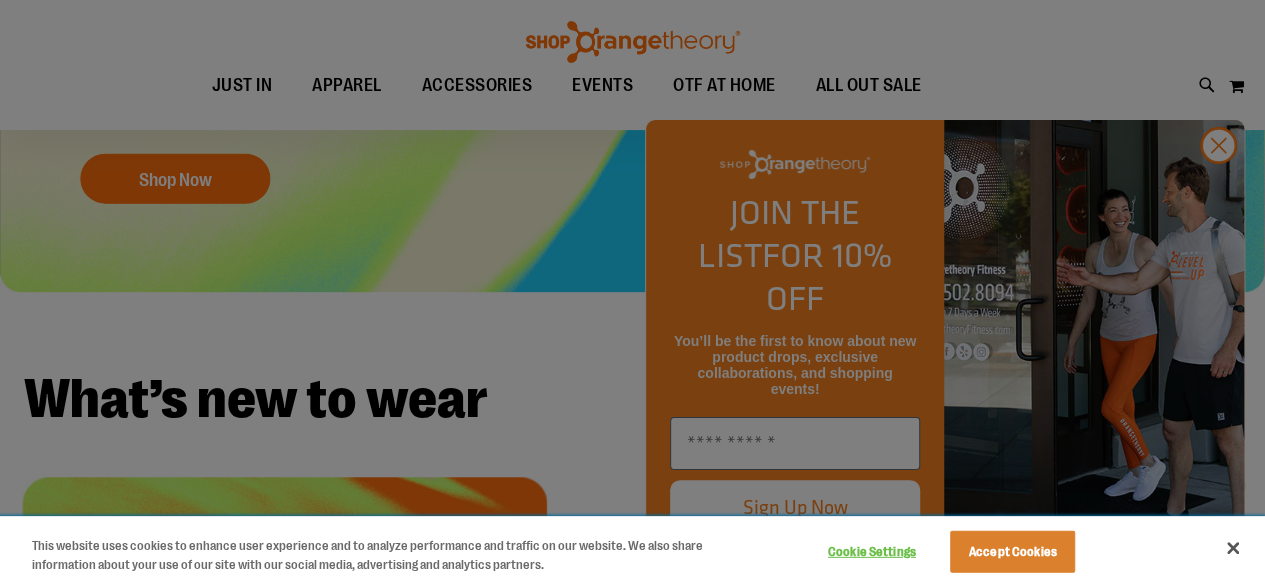 scroll, scrollTop: 600, scrollLeft: 0, axis: vertical 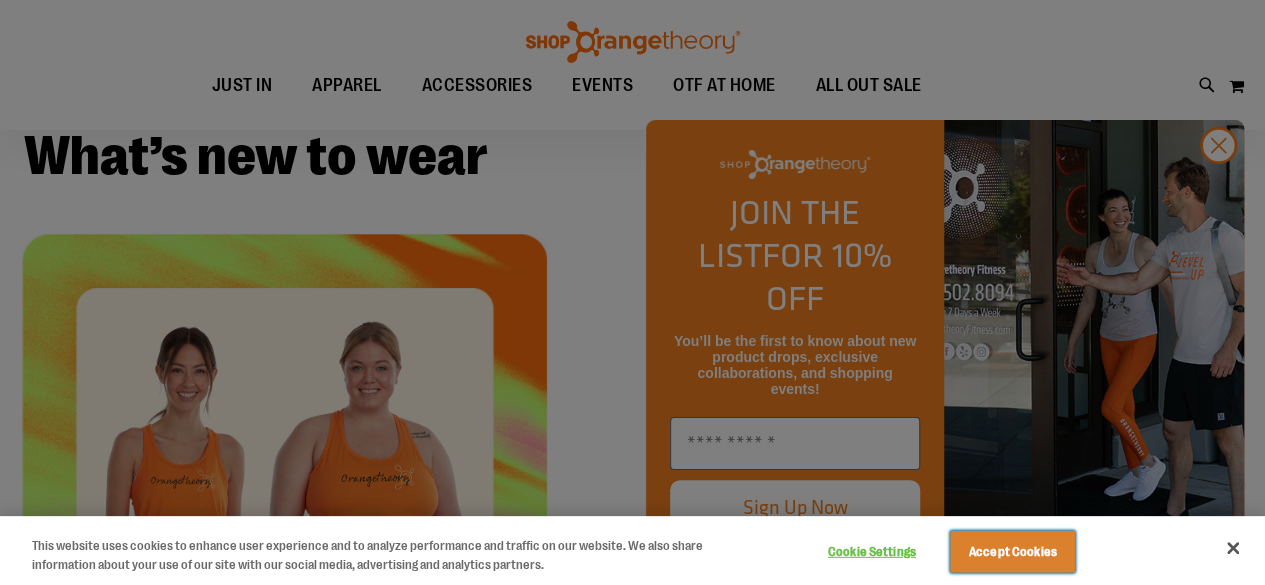 click on "Accept Cookies" at bounding box center (1012, 552) 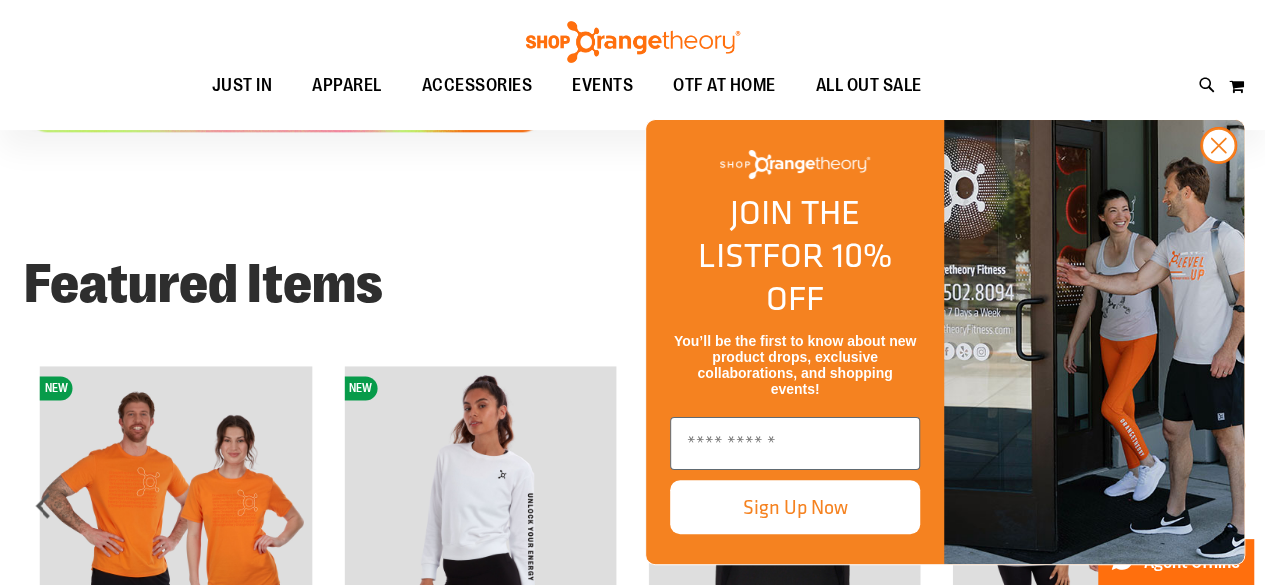scroll, scrollTop: 1400, scrollLeft: 0, axis: vertical 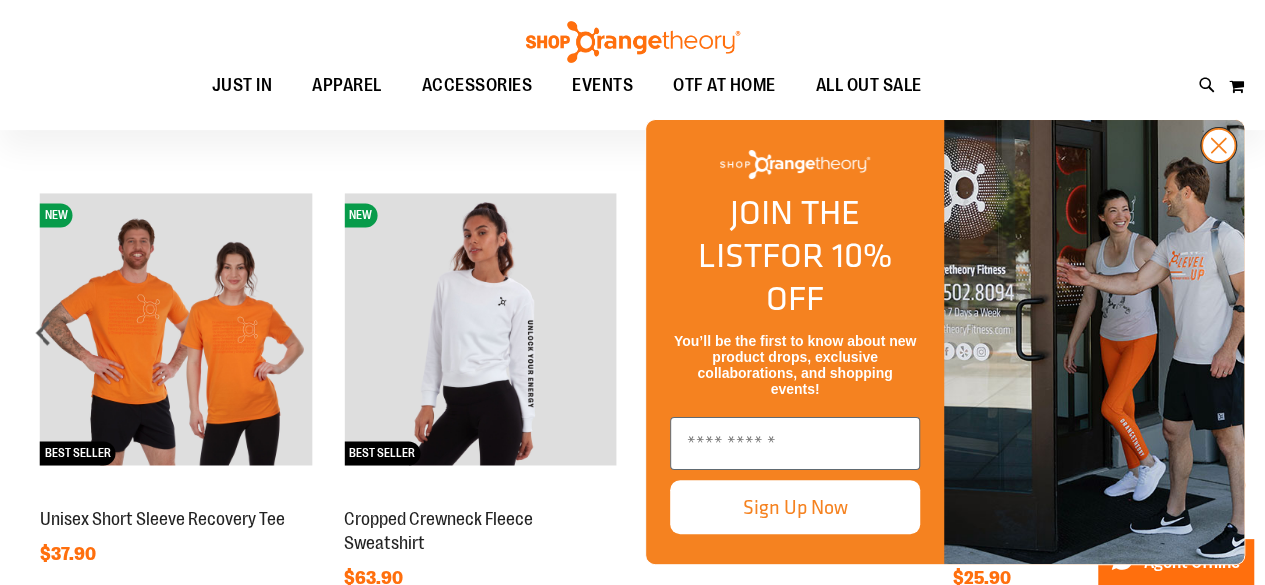 click 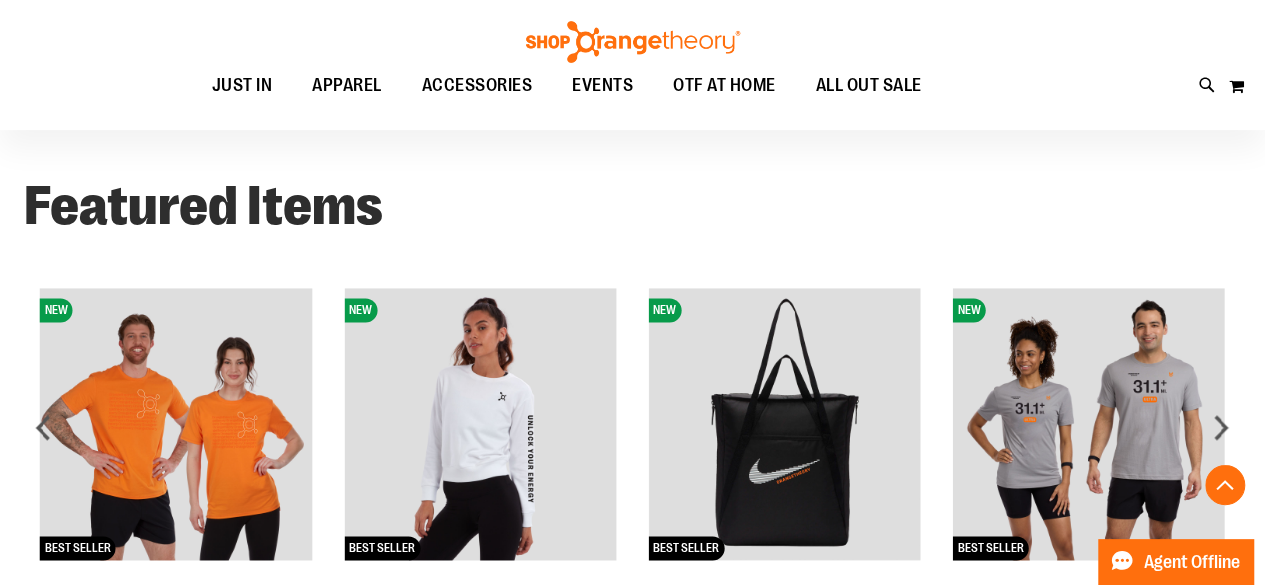 scroll, scrollTop: 1300, scrollLeft: 0, axis: vertical 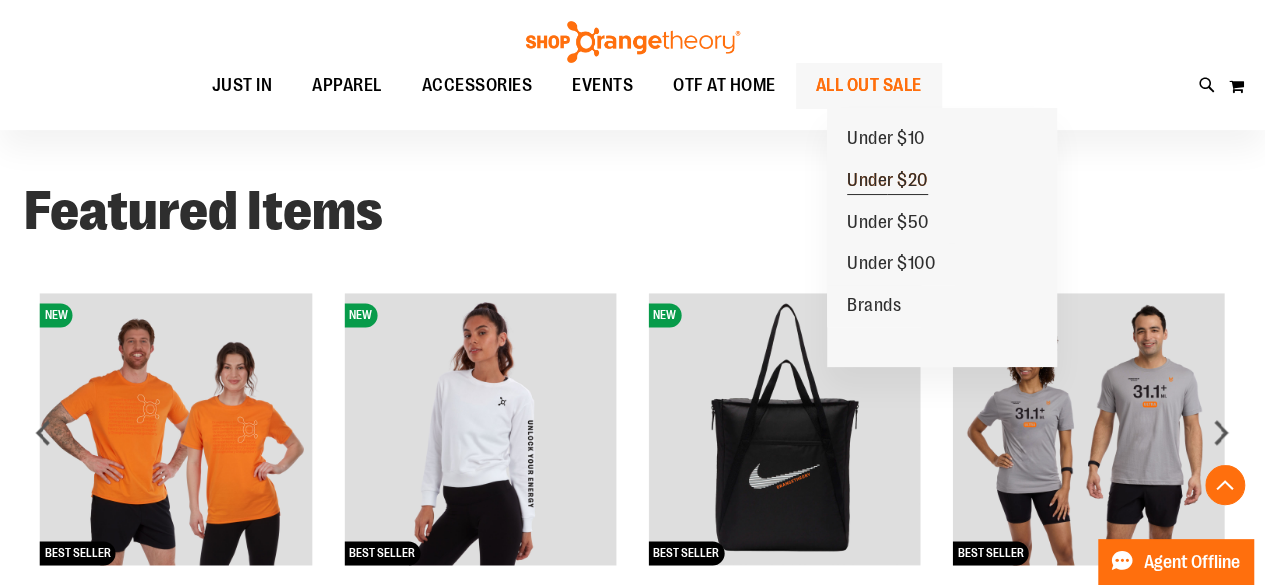 click on "Under $20" at bounding box center [887, 182] 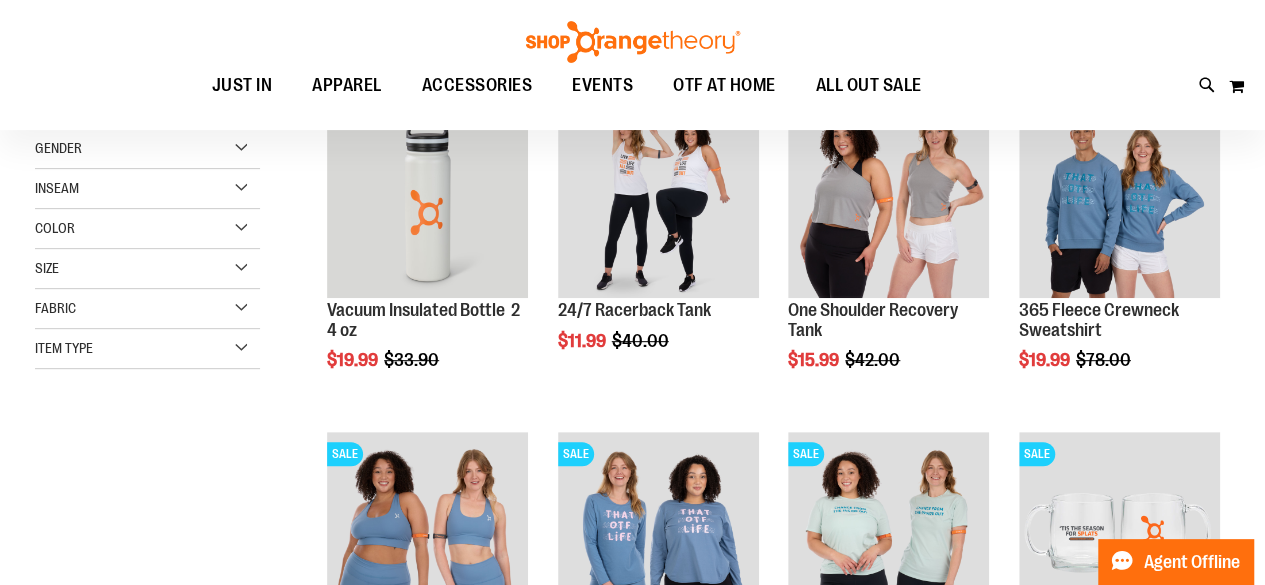 scroll, scrollTop: 288, scrollLeft: 0, axis: vertical 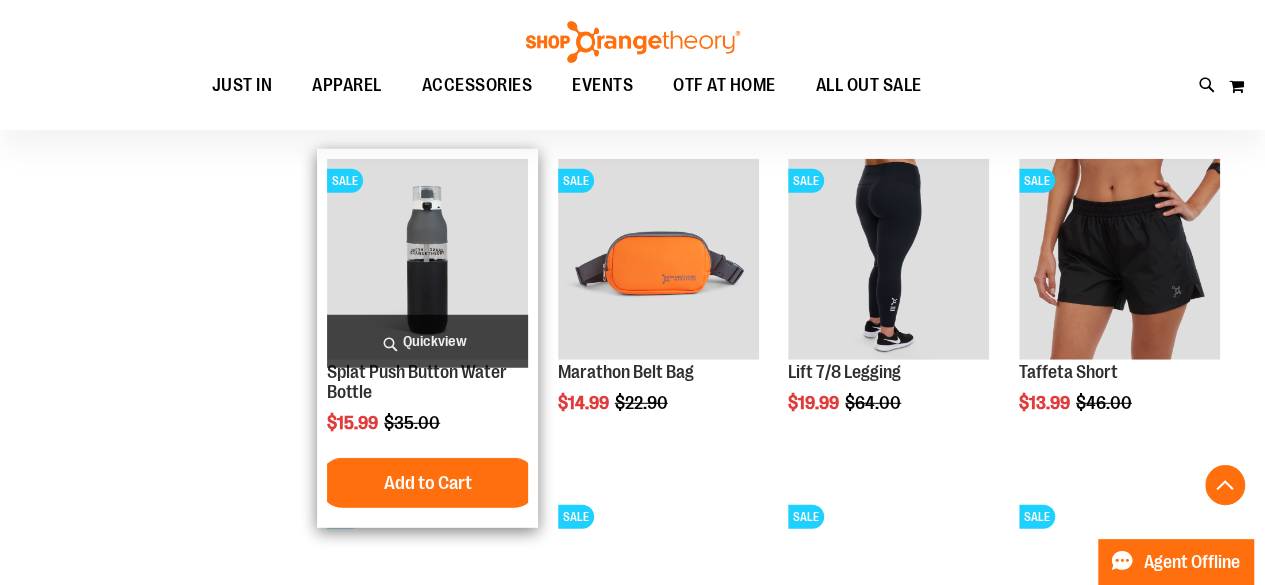 click at bounding box center (427, 259) 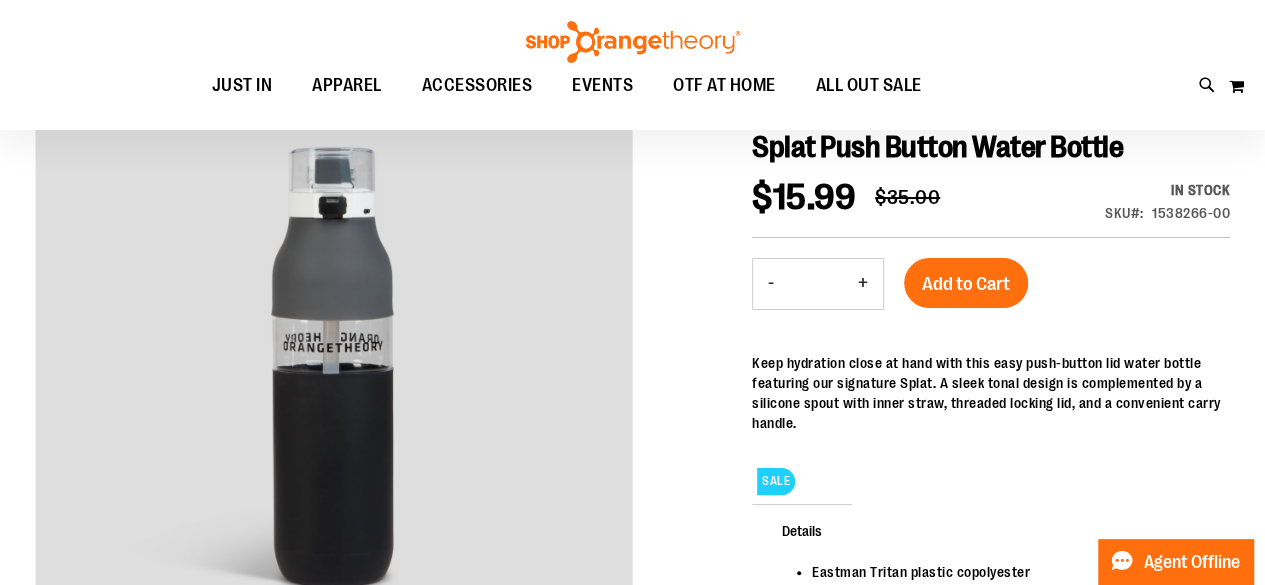 scroll, scrollTop: 298, scrollLeft: 0, axis: vertical 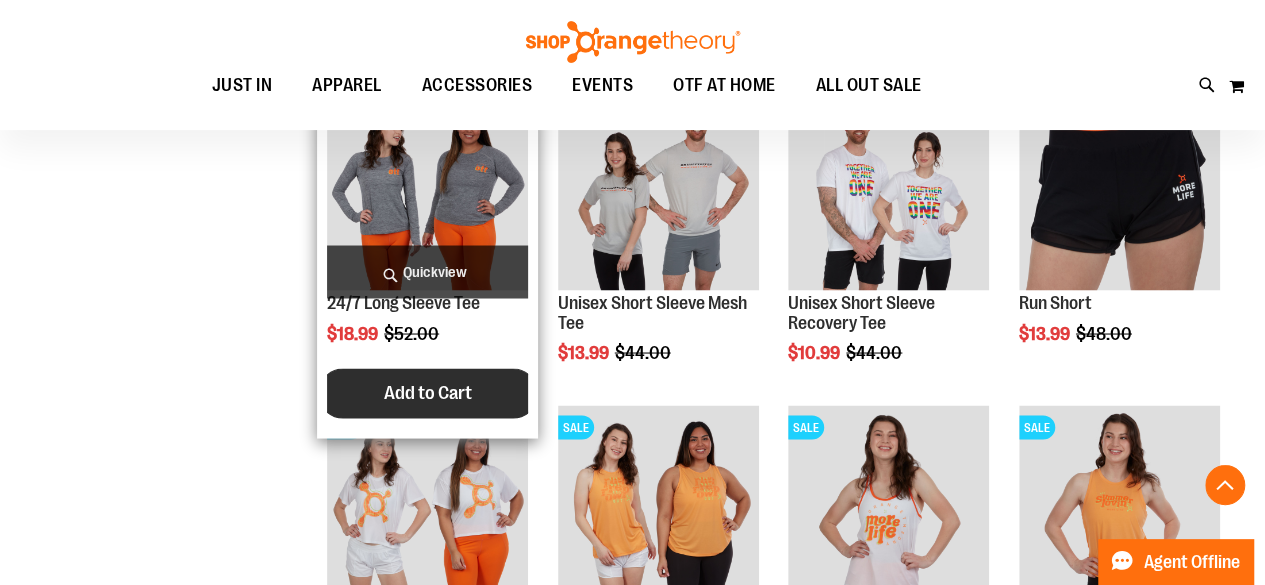 click on "Add to Cart" at bounding box center [428, 392] 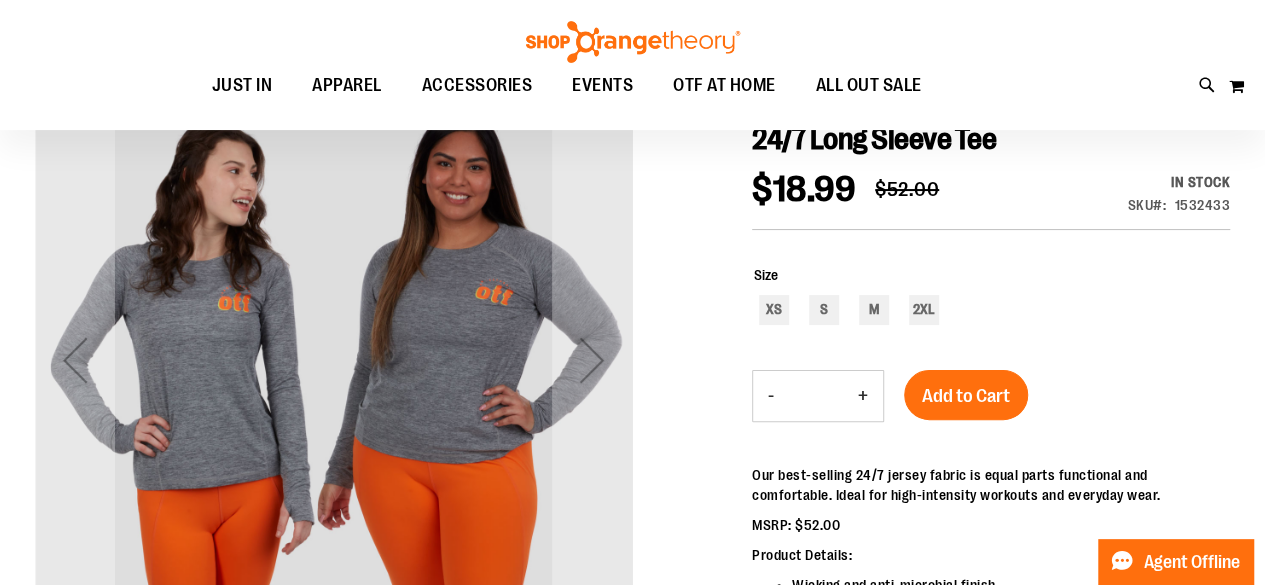 scroll, scrollTop: 198, scrollLeft: 0, axis: vertical 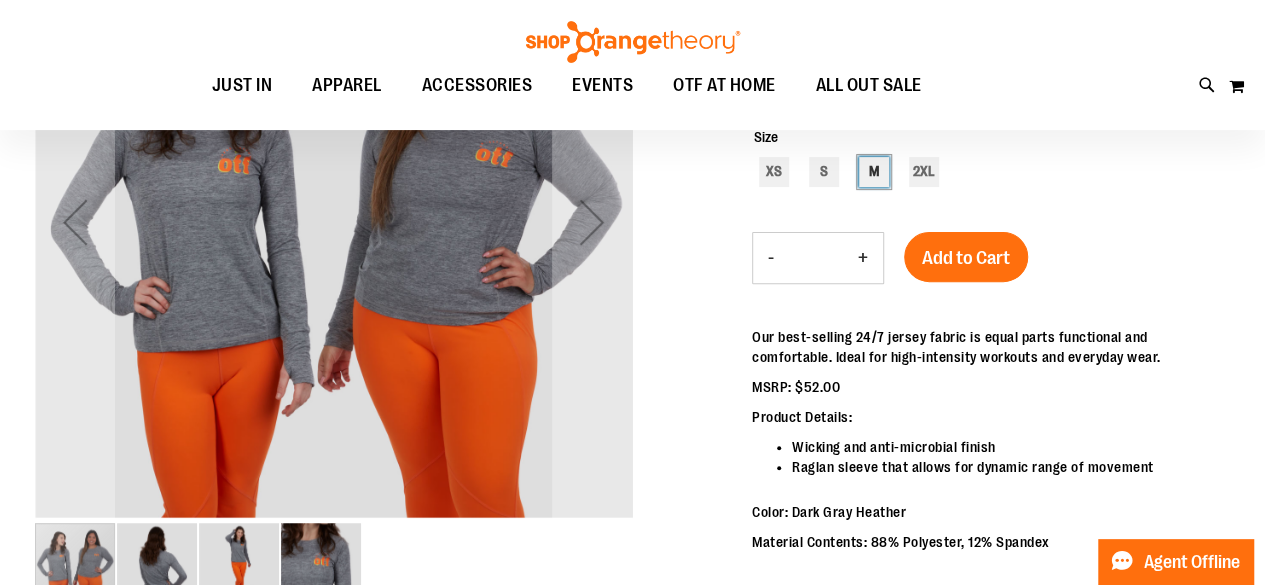 click on "M" at bounding box center [874, 172] 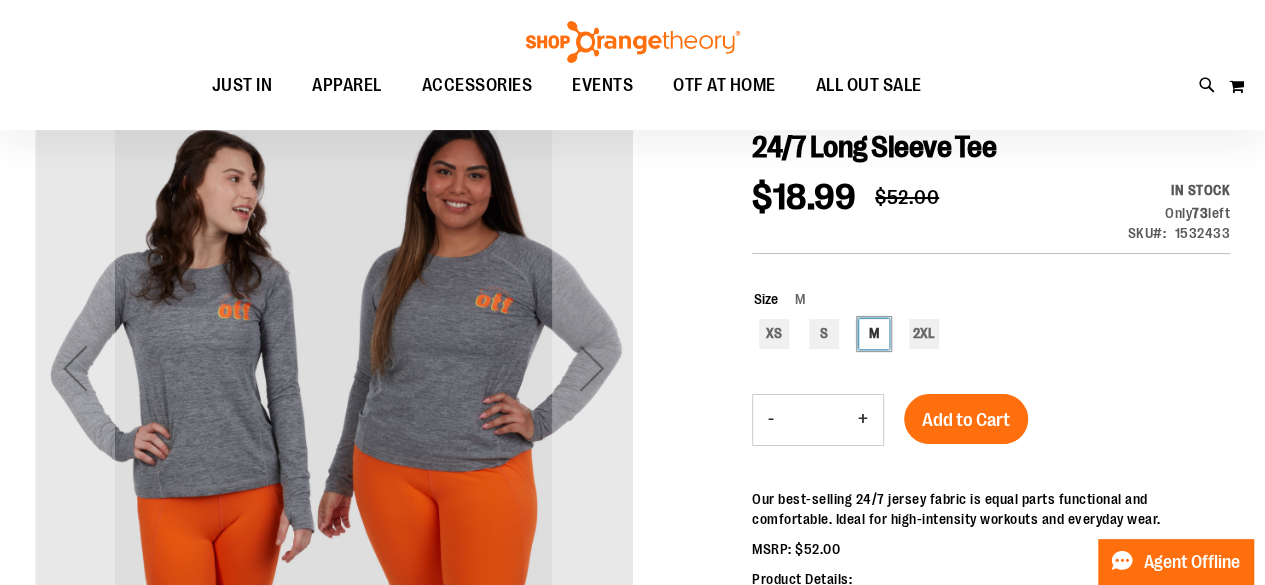 scroll, scrollTop: 198, scrollLeft: 0, axis: vertical 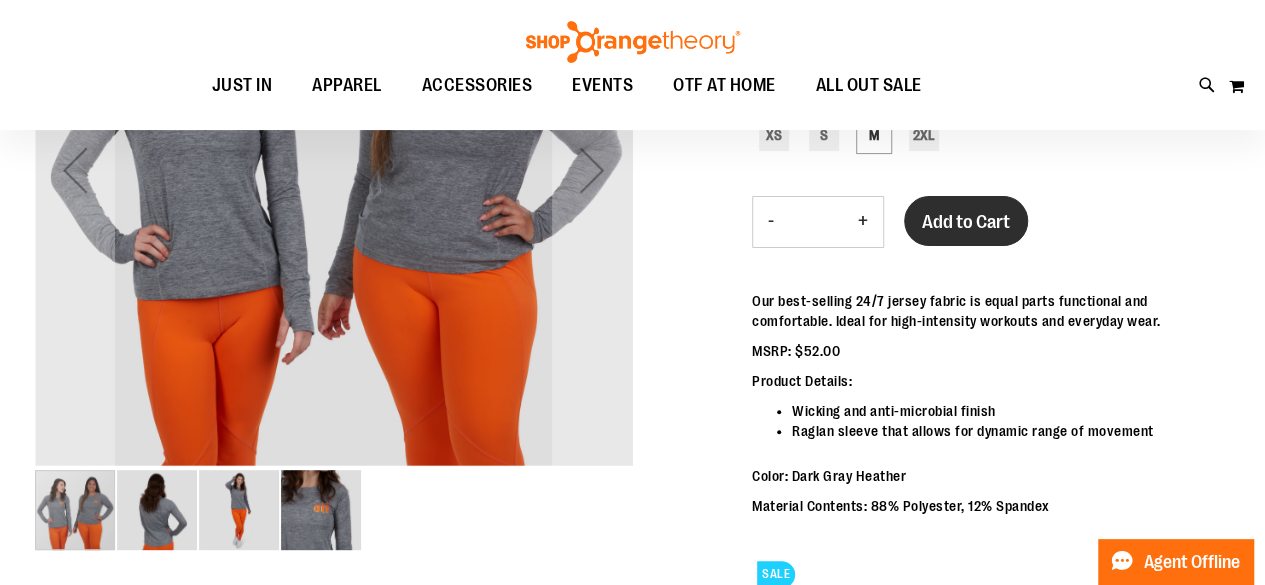 click on "Add to Cart" at bounding box center [966, 222] 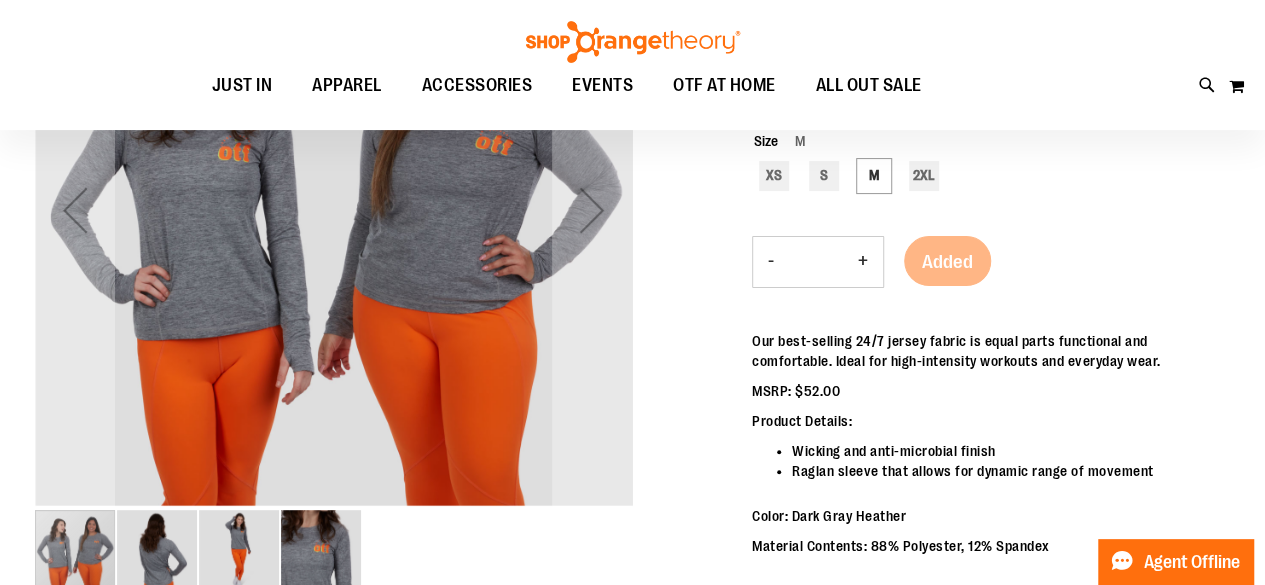 scroll, scrollTop: 198, scrollLeft: 0, axis: vertical 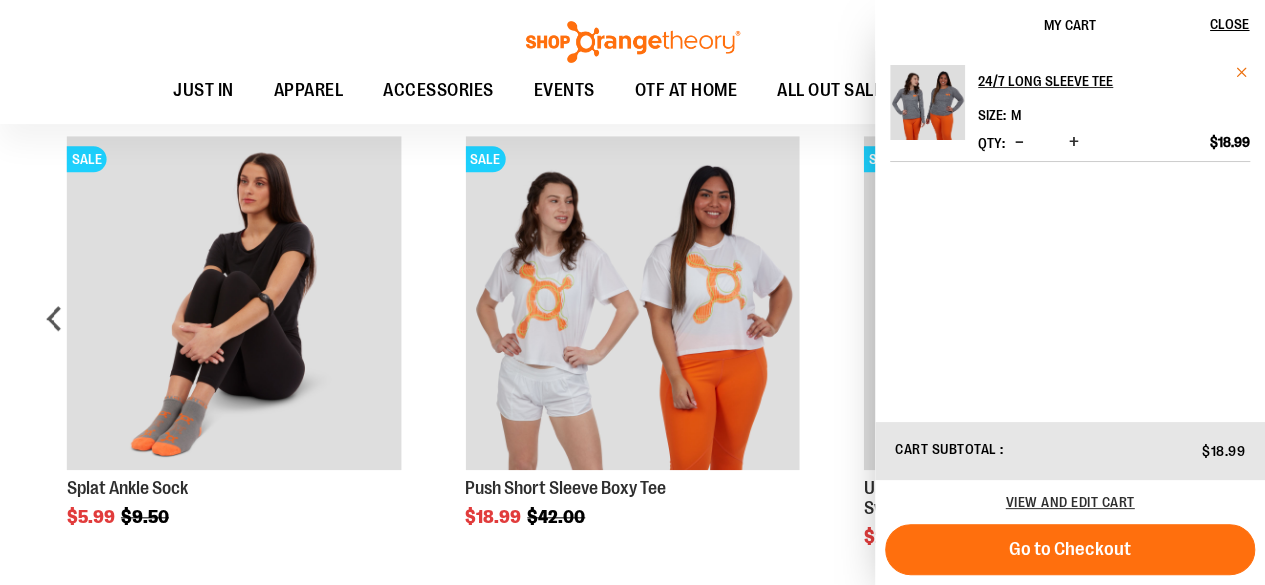 click at bounding box center (1242, 72) 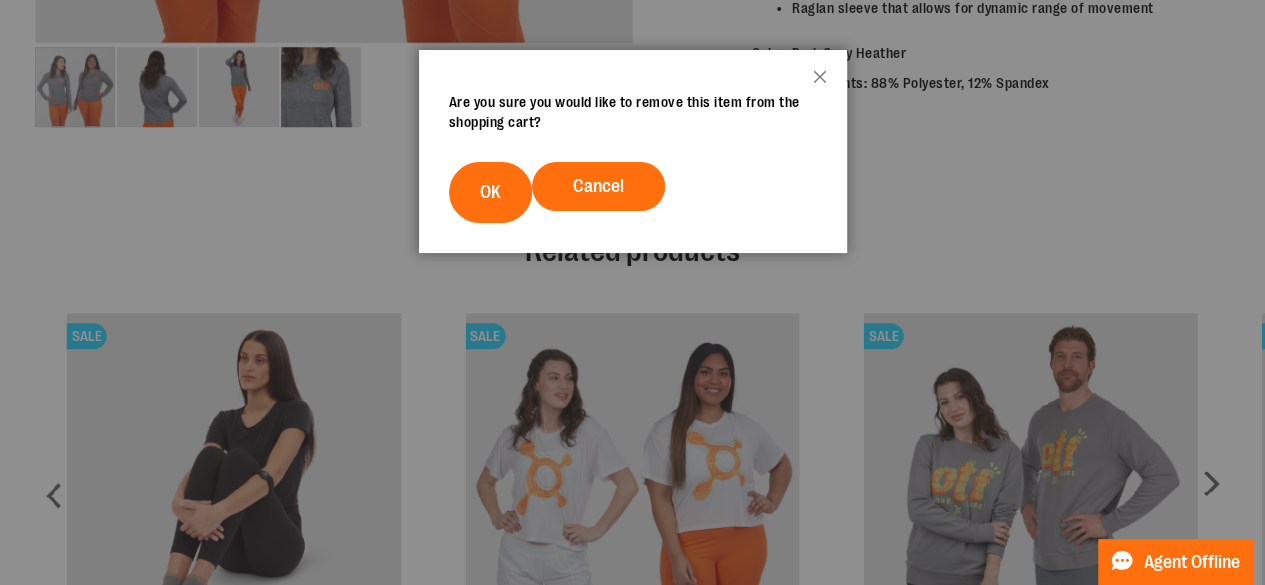 scroll, scrollTop: 0, scrollLeft: 0, axis: both 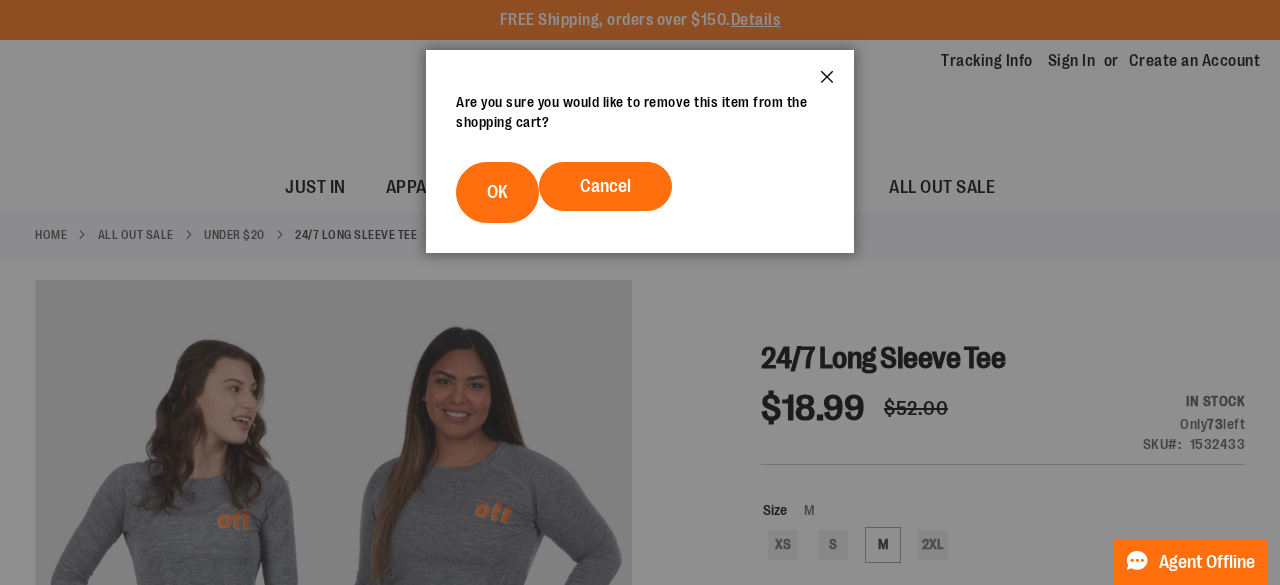click on "Close" at bounding box center [827, 83] 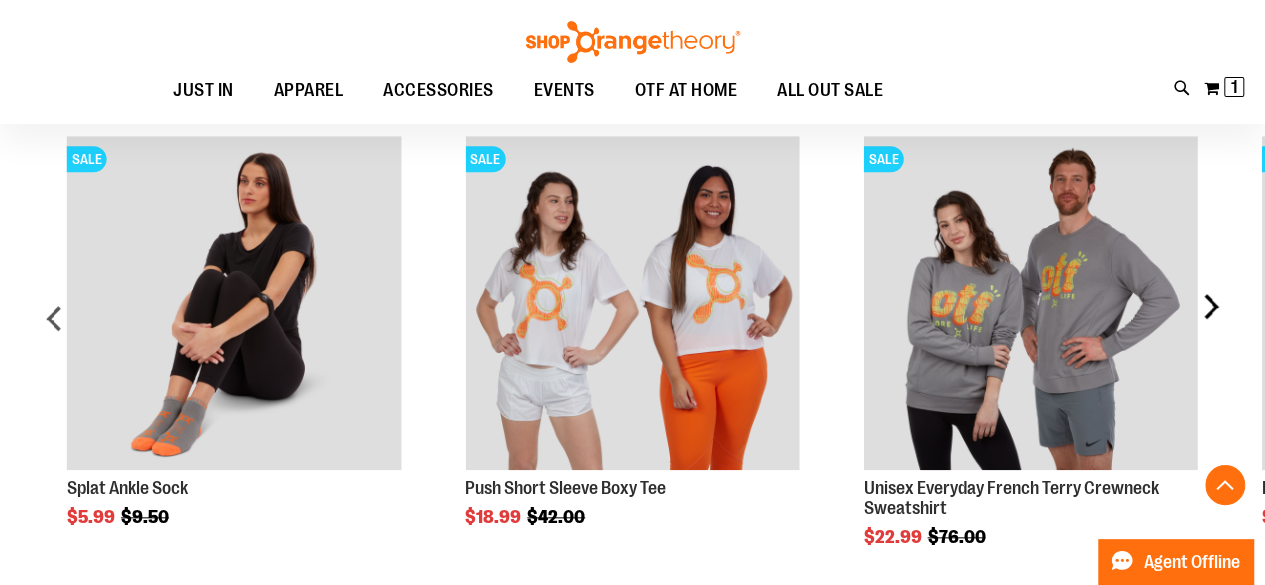 scroll, scrollTop: 898, scrollLeft: 0, axis: vertical 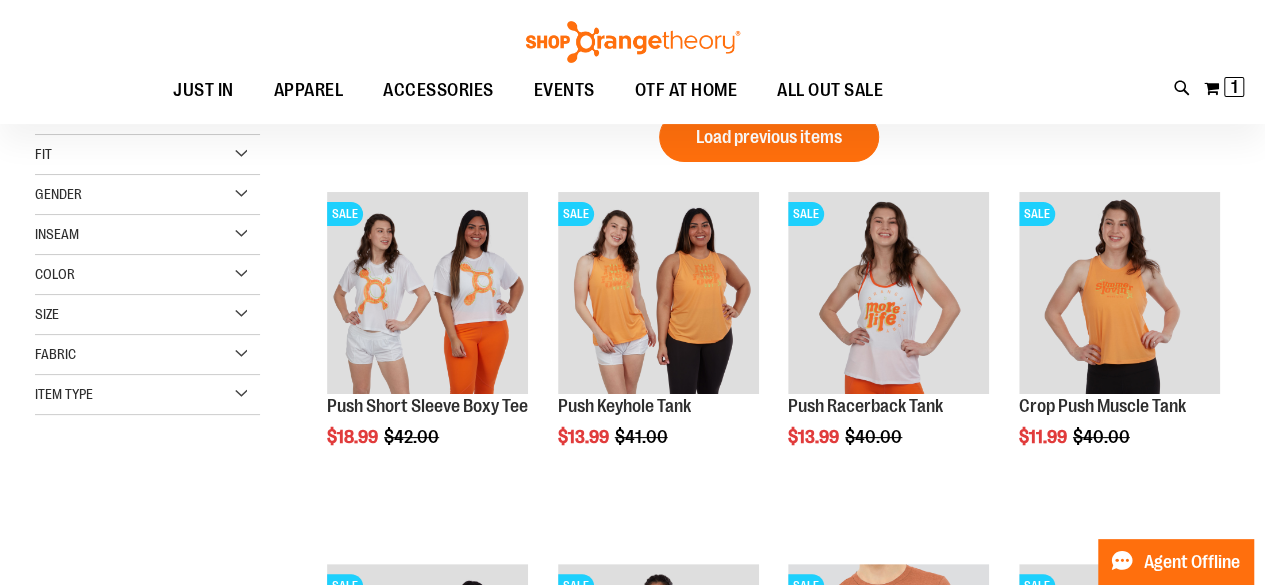 click on "Gender" at bounding box center [147, 195] 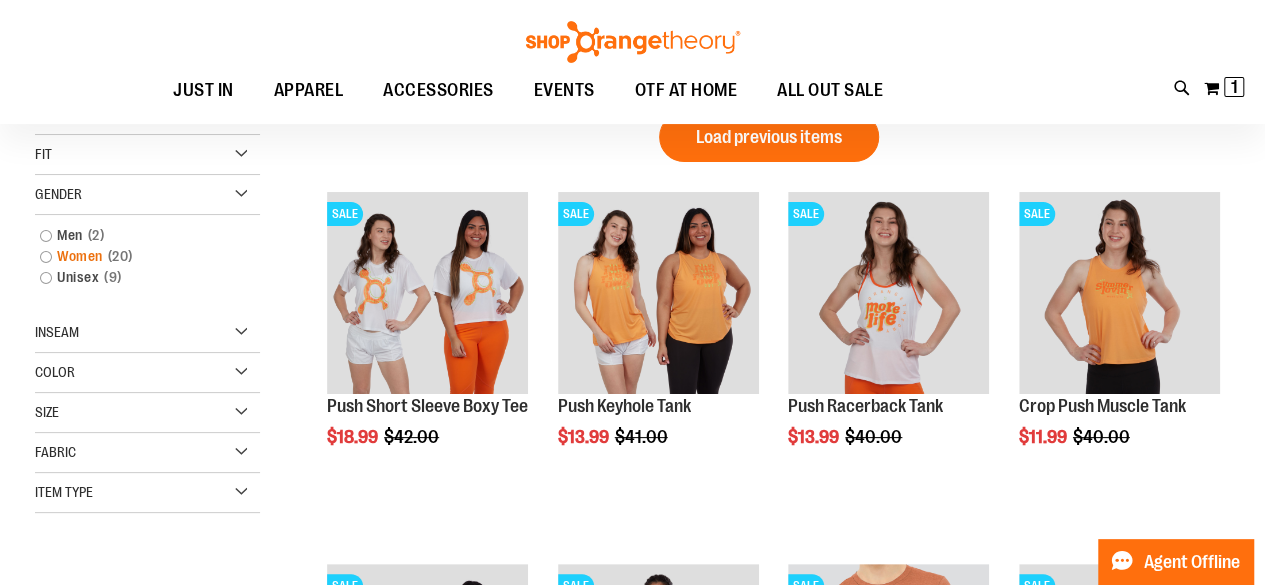 click on "20
items" at bounding box center [120, 256] 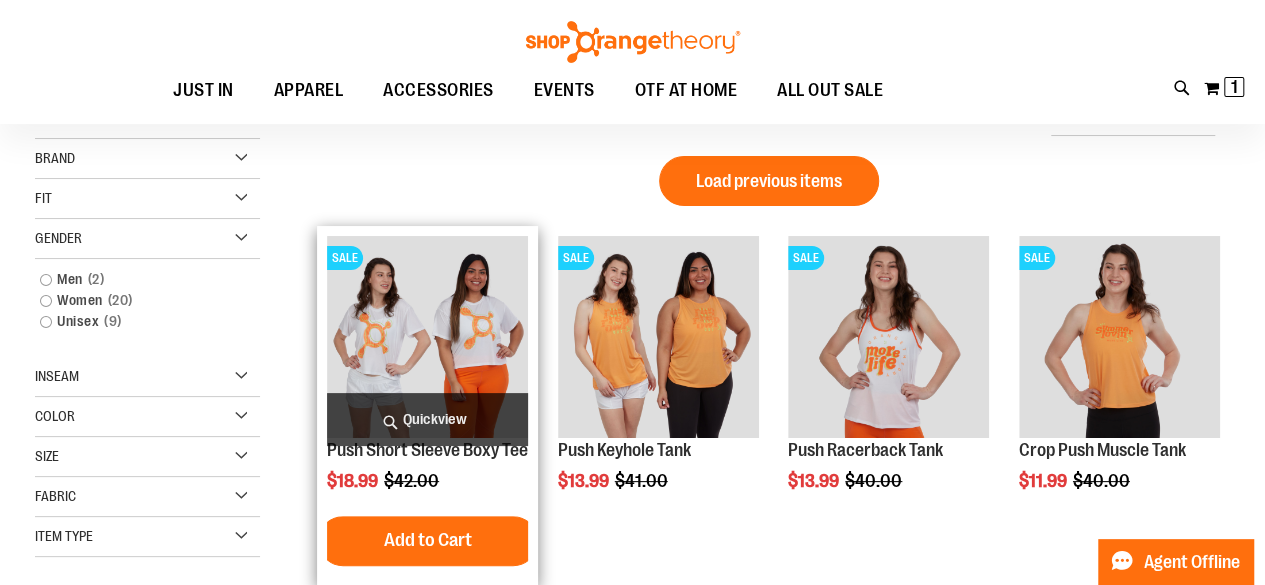 scroll, scrollTop: 98, scrollLeft: 0, axis: vertical 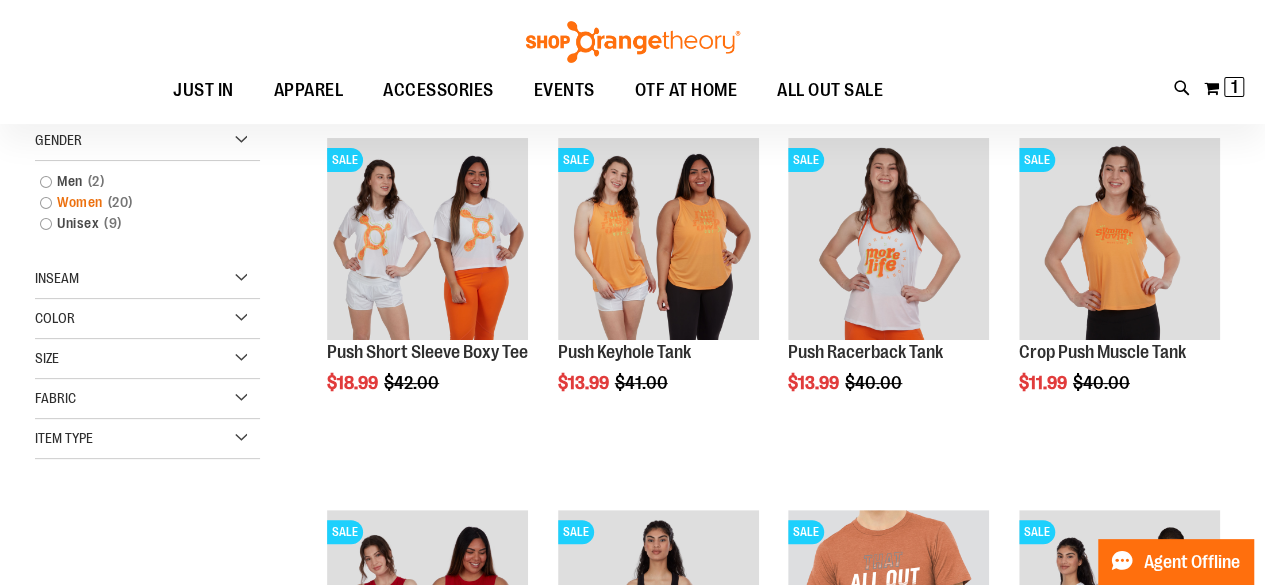 click on "Women                                             20
items" at bounding box center [138, 202] 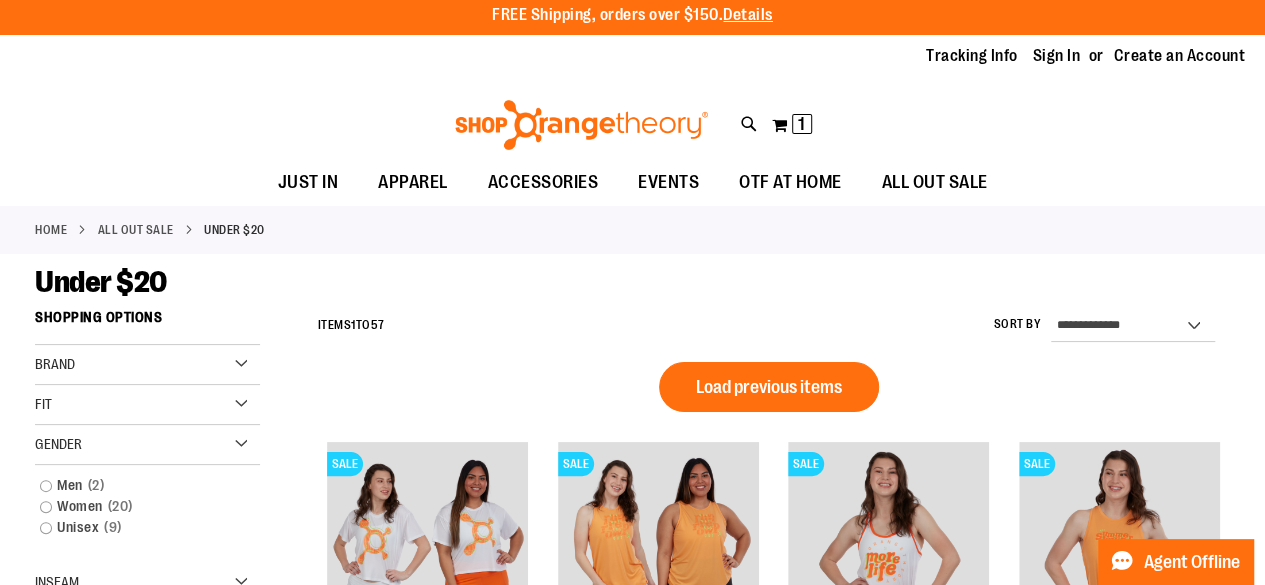 scroll, scrollTop: 0, scrollLeft: 0, axis: both 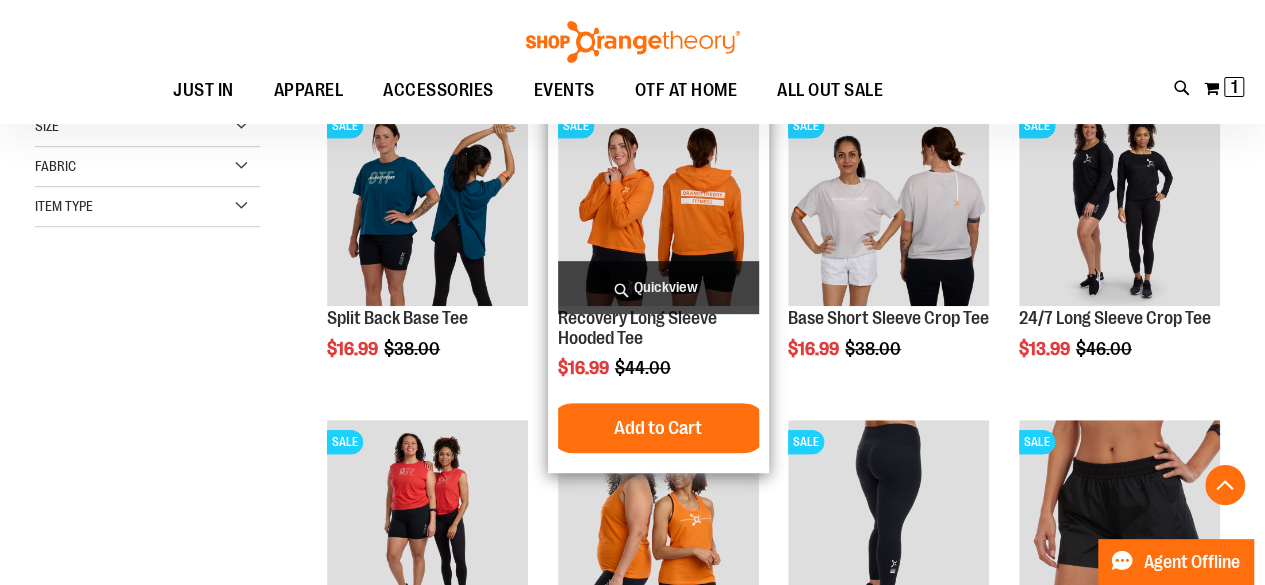 click at bounding box center [658, 204] 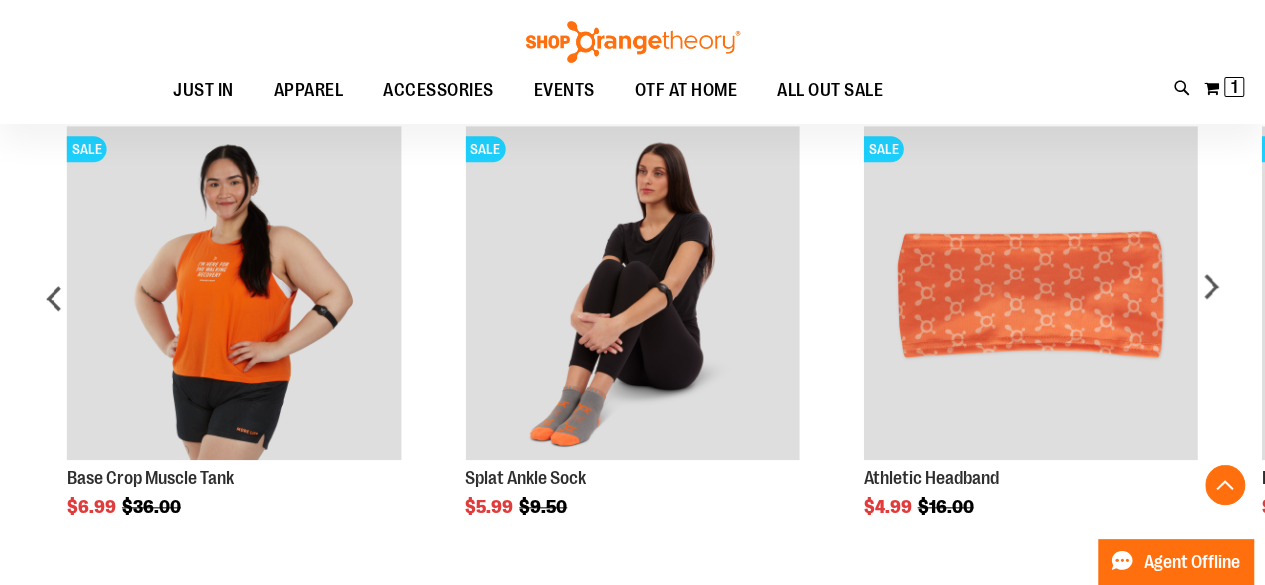 scroll, scrollTop: 899, scrollLeft: 0, axis: vertical 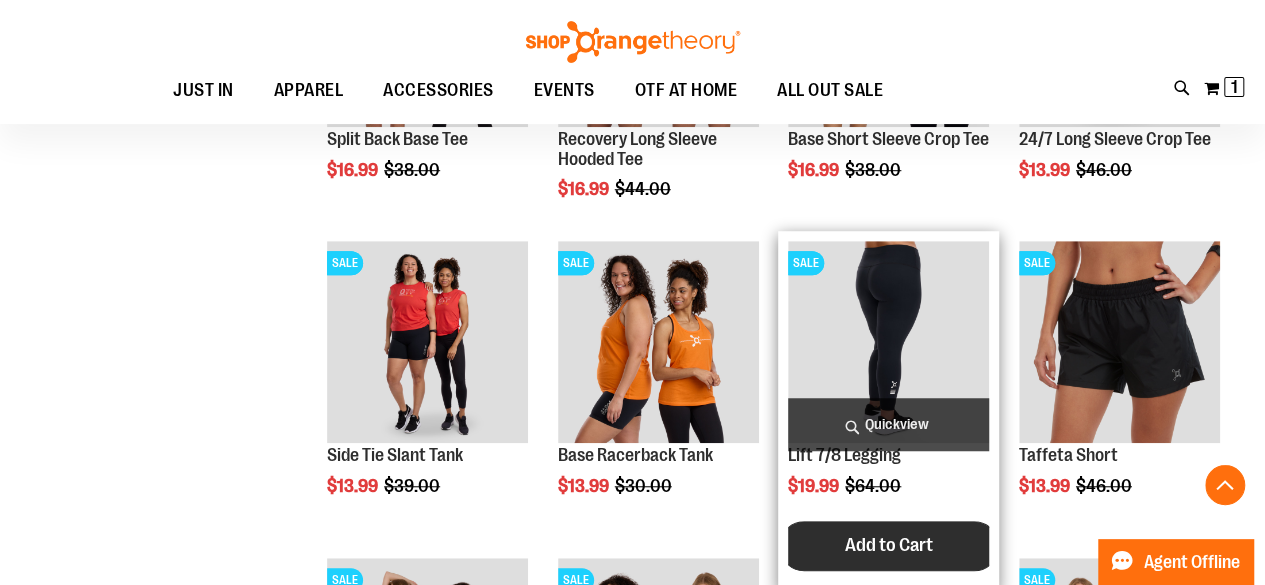 click on "Add to Cart" at bounding box center [889, 546] 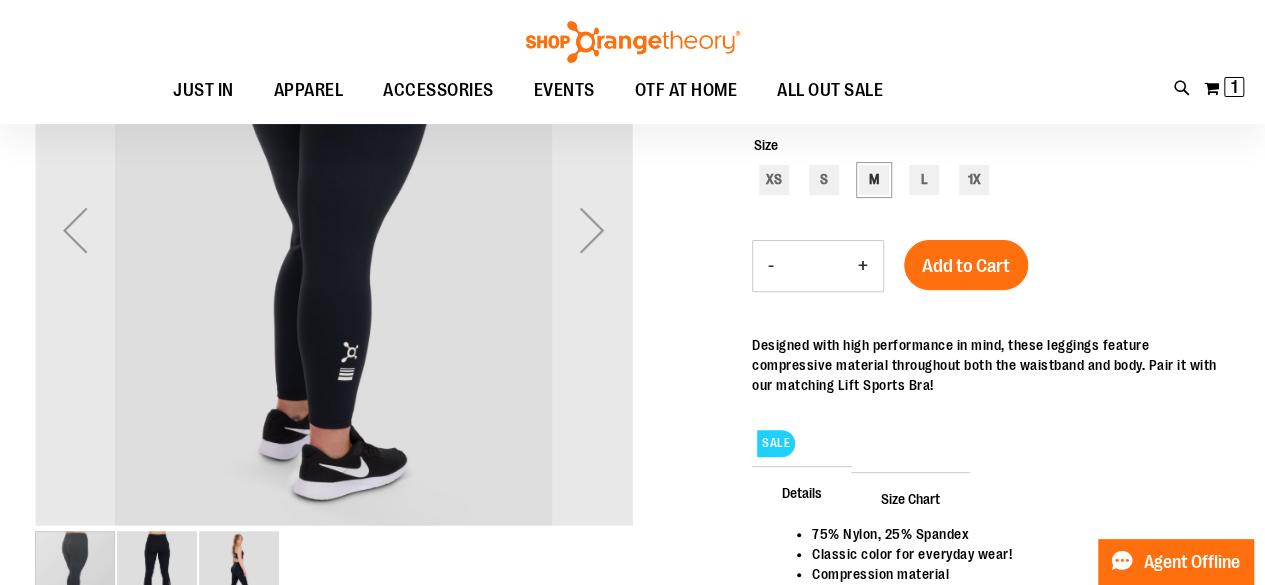 scroll, scrollTop: 82, scrollLeft: 0, axis: vertical 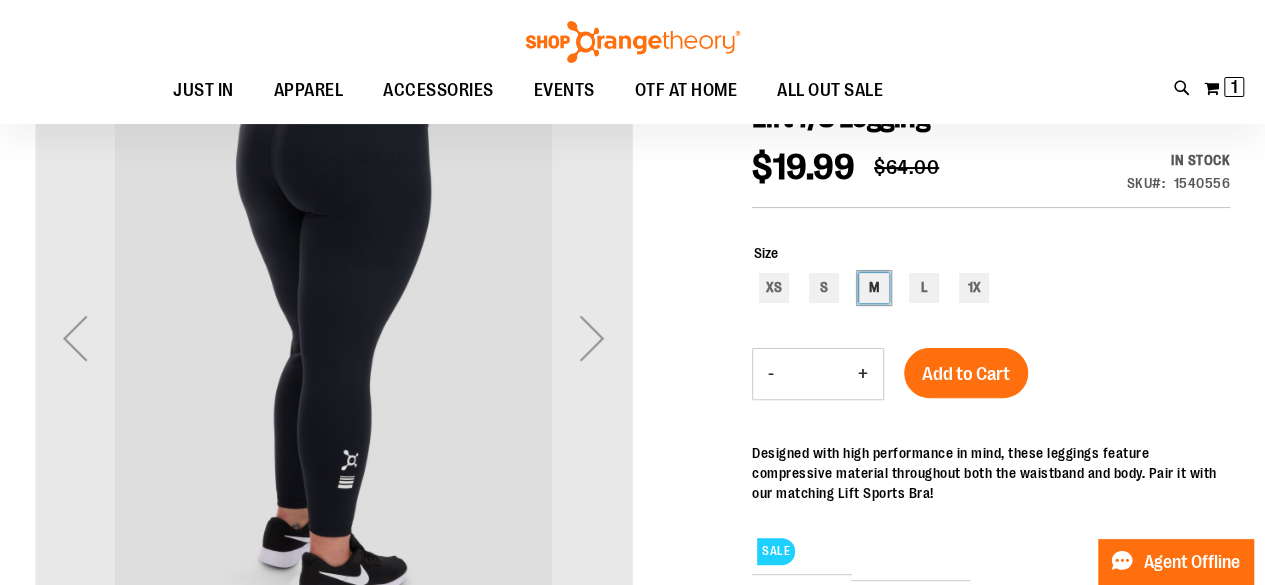 click on "M" at bounding box center (874, 288) 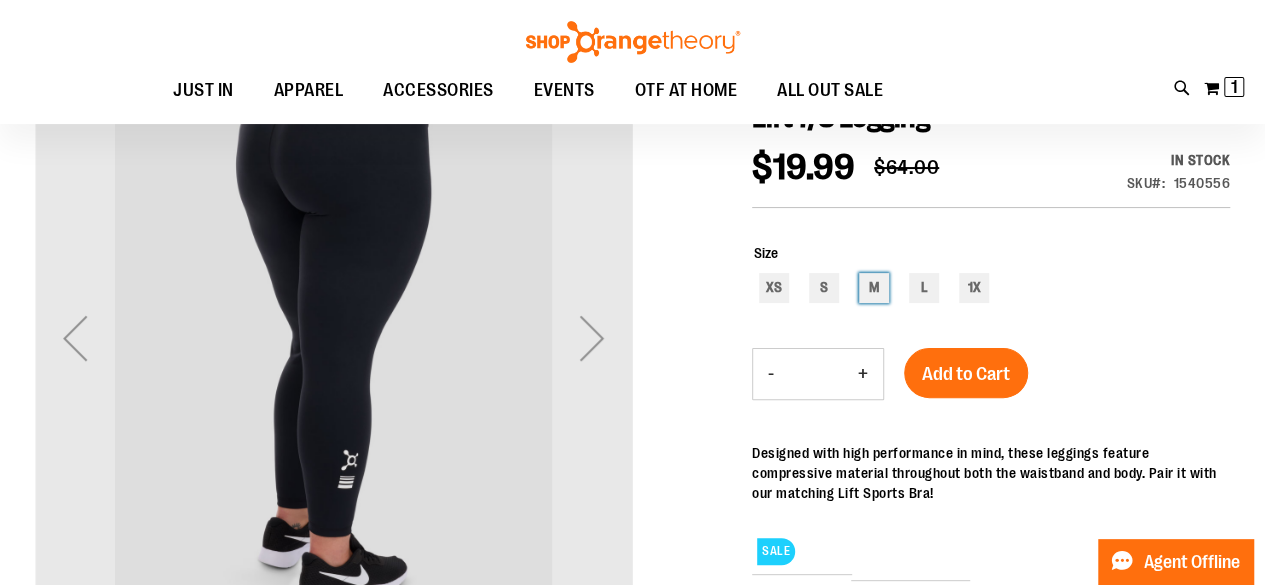 type on "***" 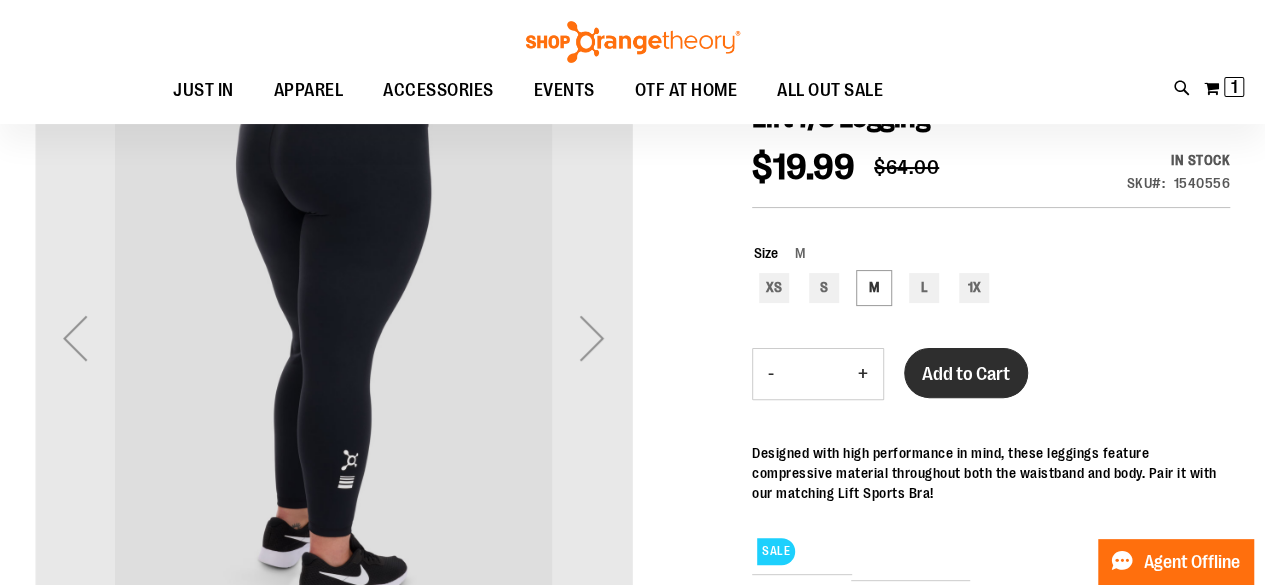 click on "Add to Cart" at bounding box center (966, 374) 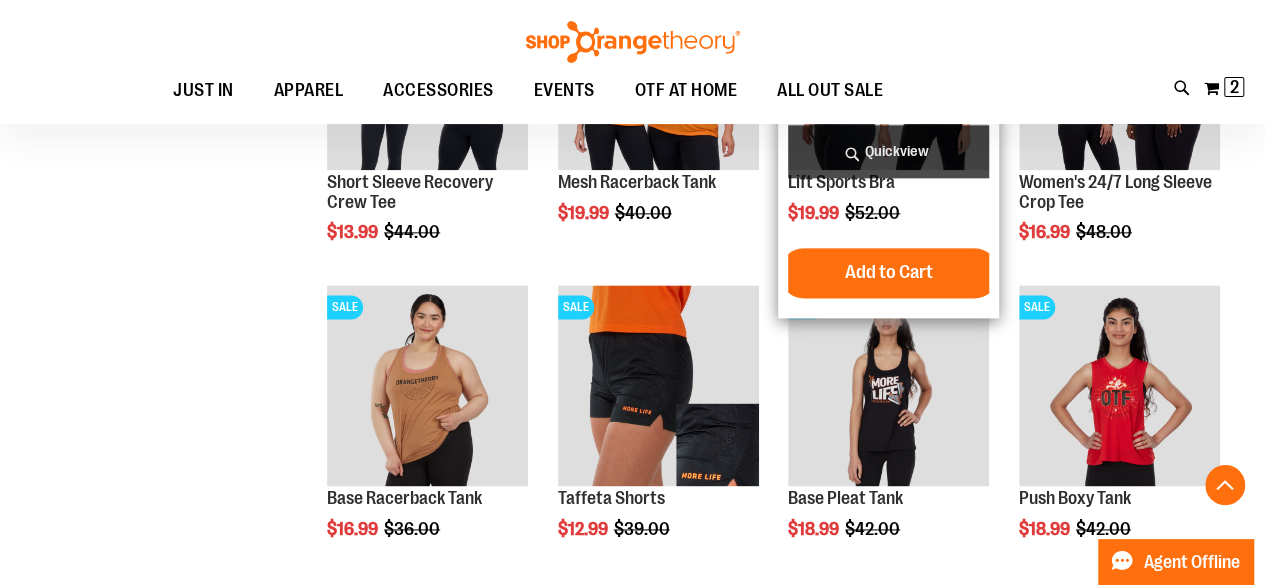 scroll, scrollTop: 1197, scrollLeft: 0, axis: vertical 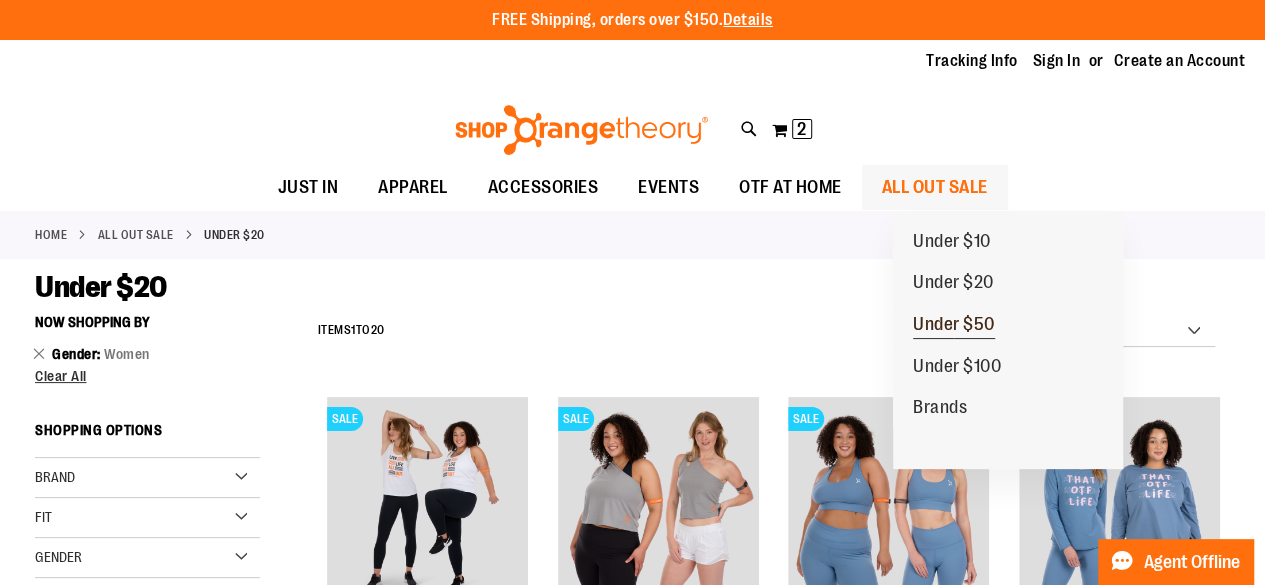 click on "Under $50" at bounding box center [954, 326] 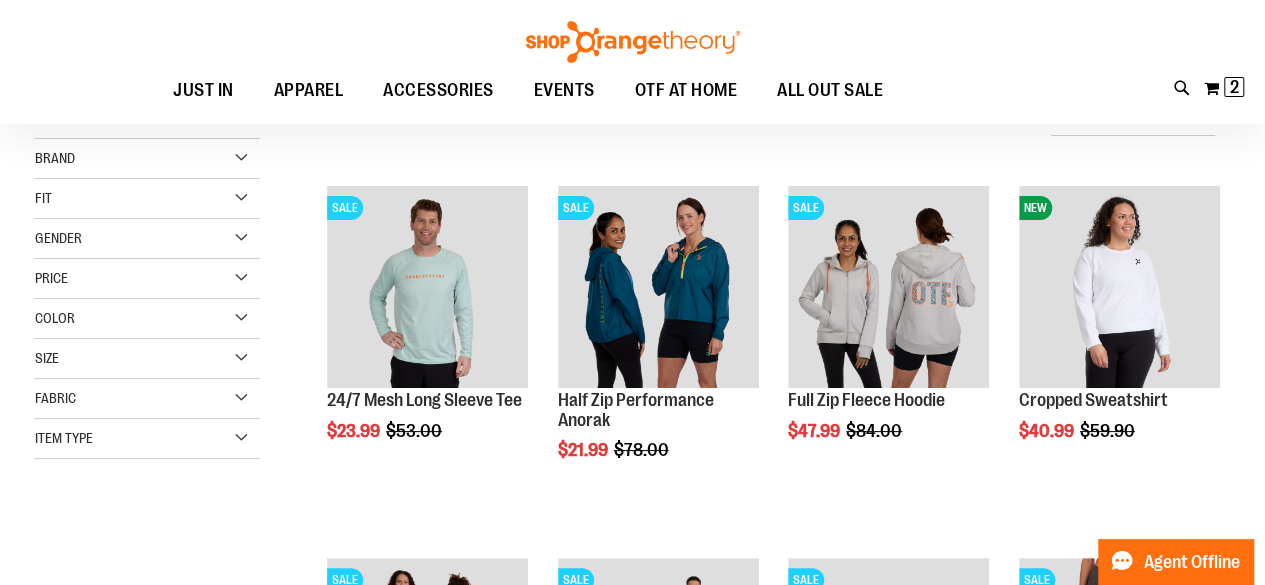 scroll, scrollTop: 94, scrollLeft: 0, axis: vertical 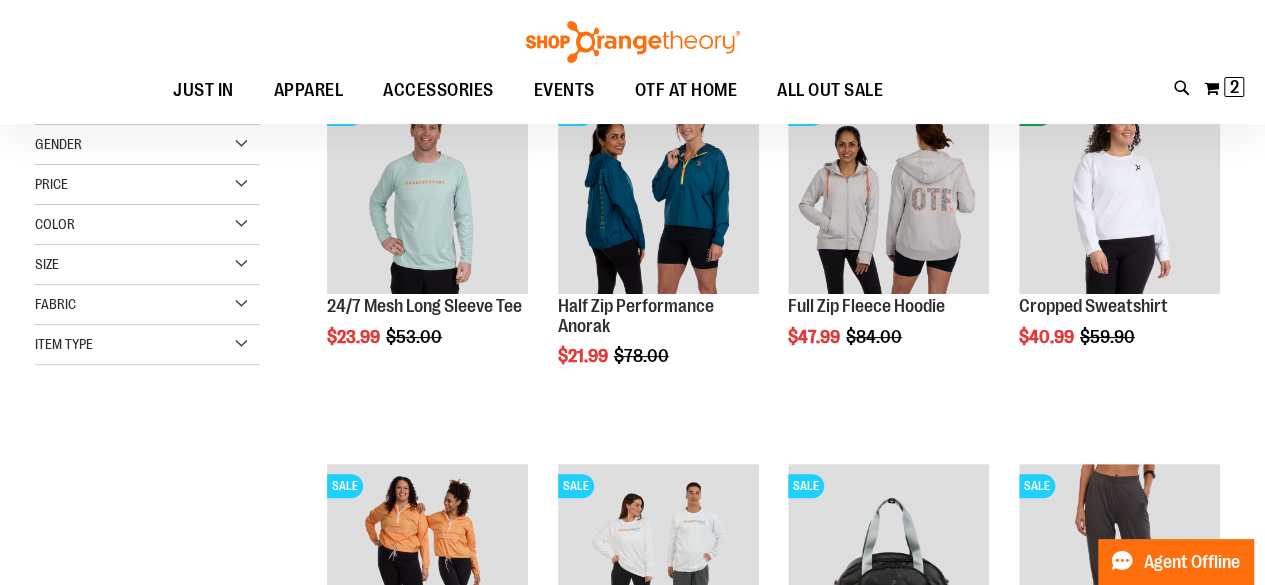 click on "Price" at bounding box center (147, 185) 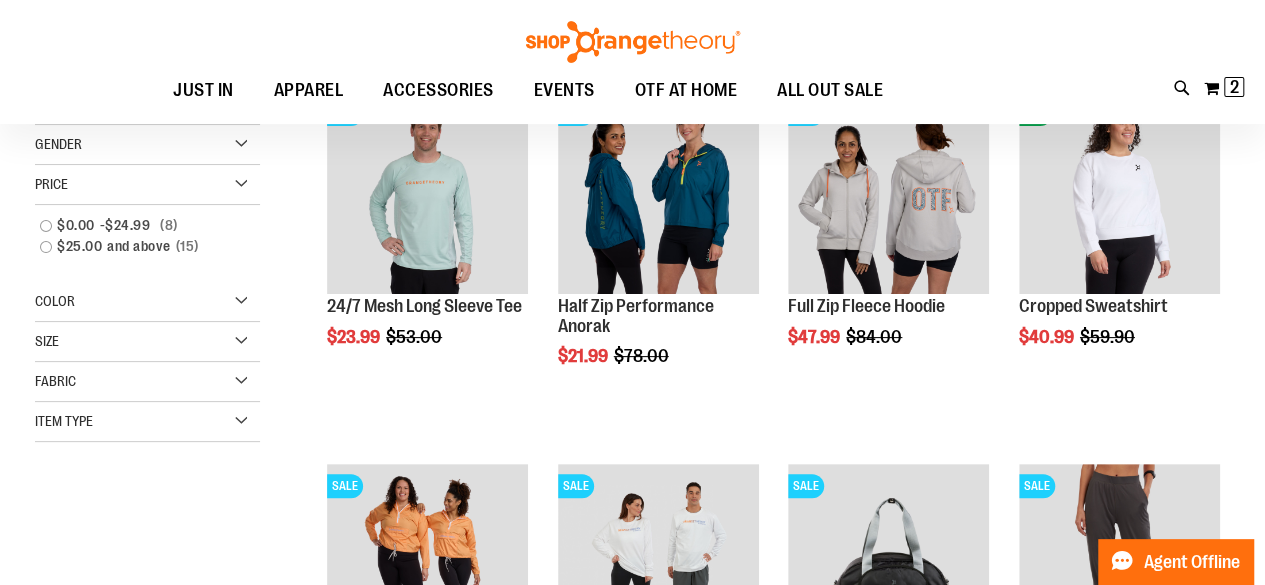 click on "Gender" at bounding box center [147, 145] 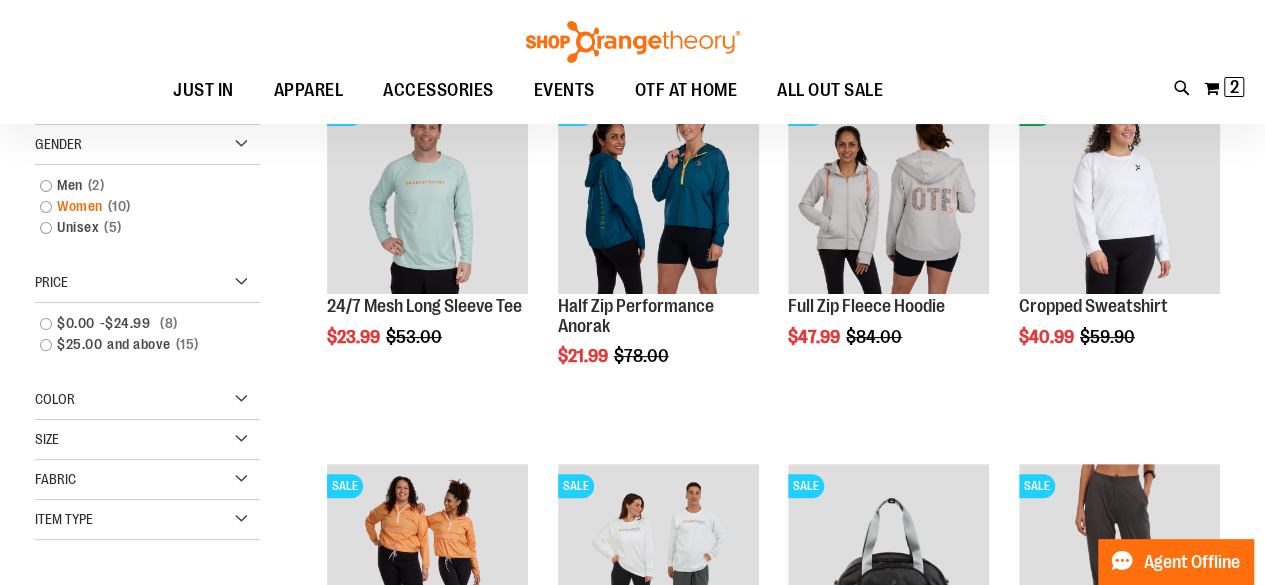 click on "10
items" at bounding box center (119, 206) 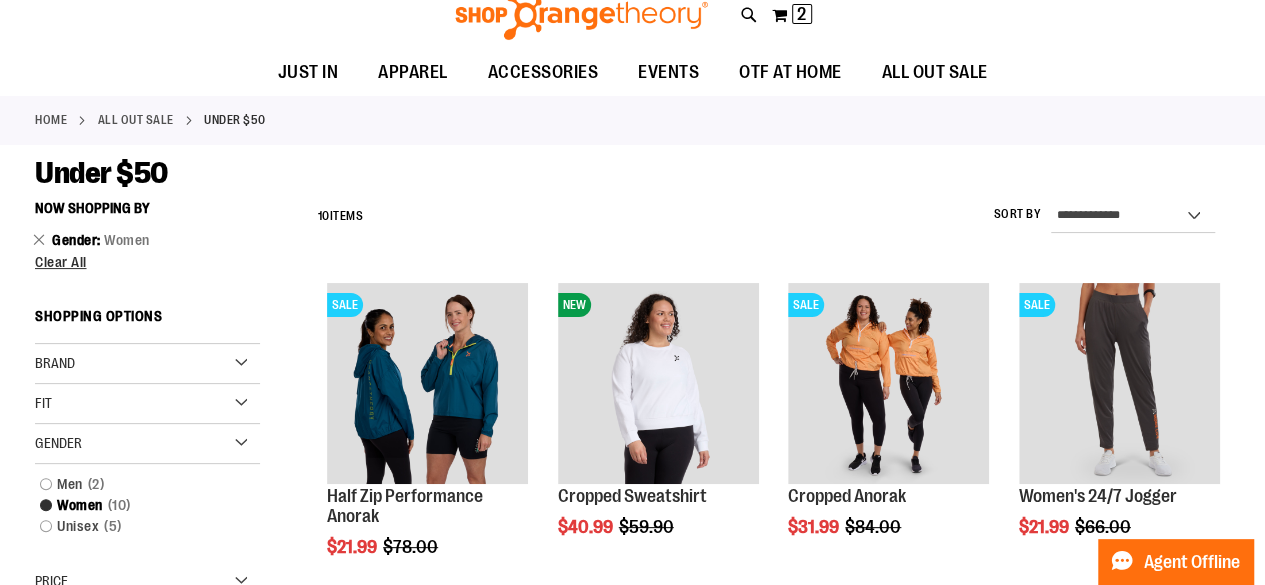 scroll, scrollTop: 0, scrollLeft: 0, axis: both 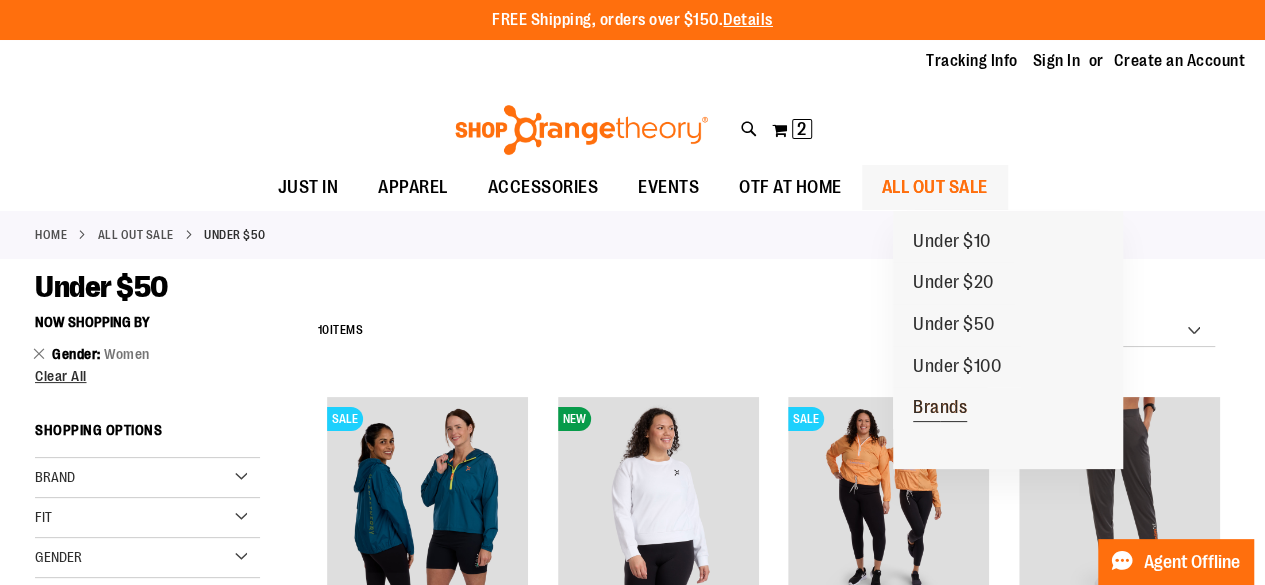 click on "Brands" at bounding box center (940, 409) 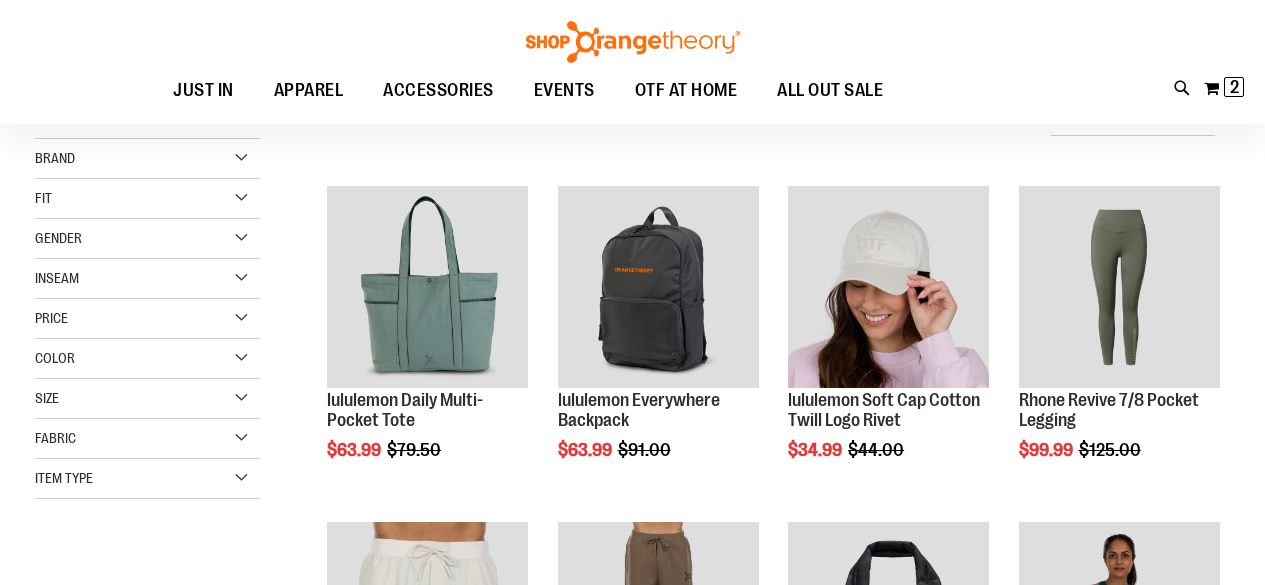 scroll, scrollTop: 500, scrollLeft: 0, axis: vertical 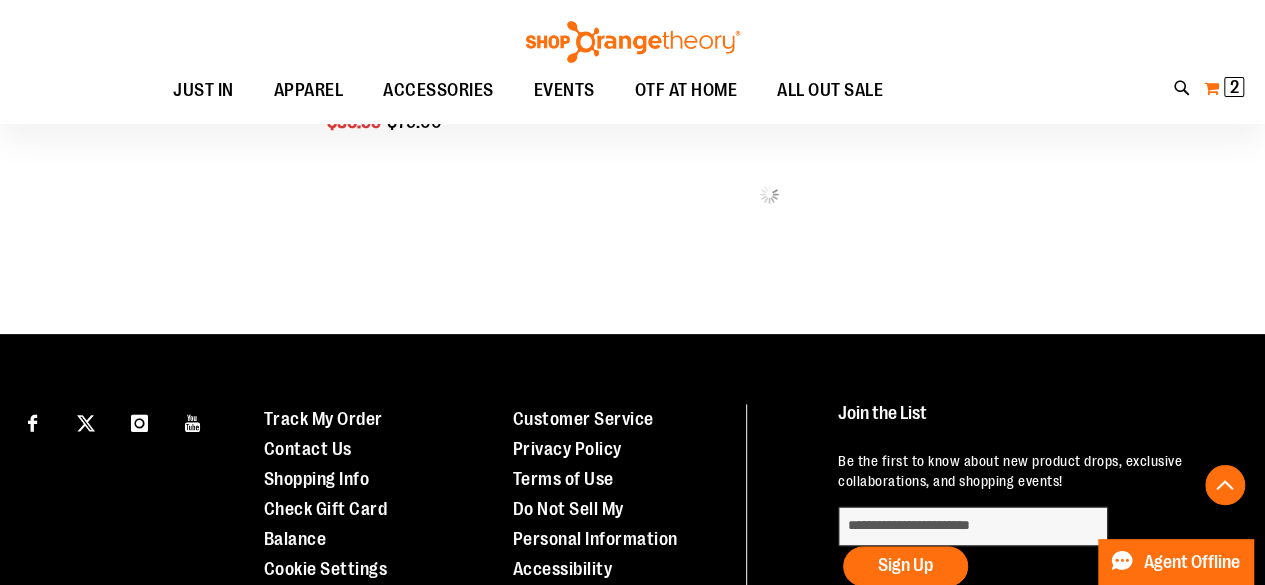 click on "My Cart
2
2
items" at bounding box center (1224, 88) 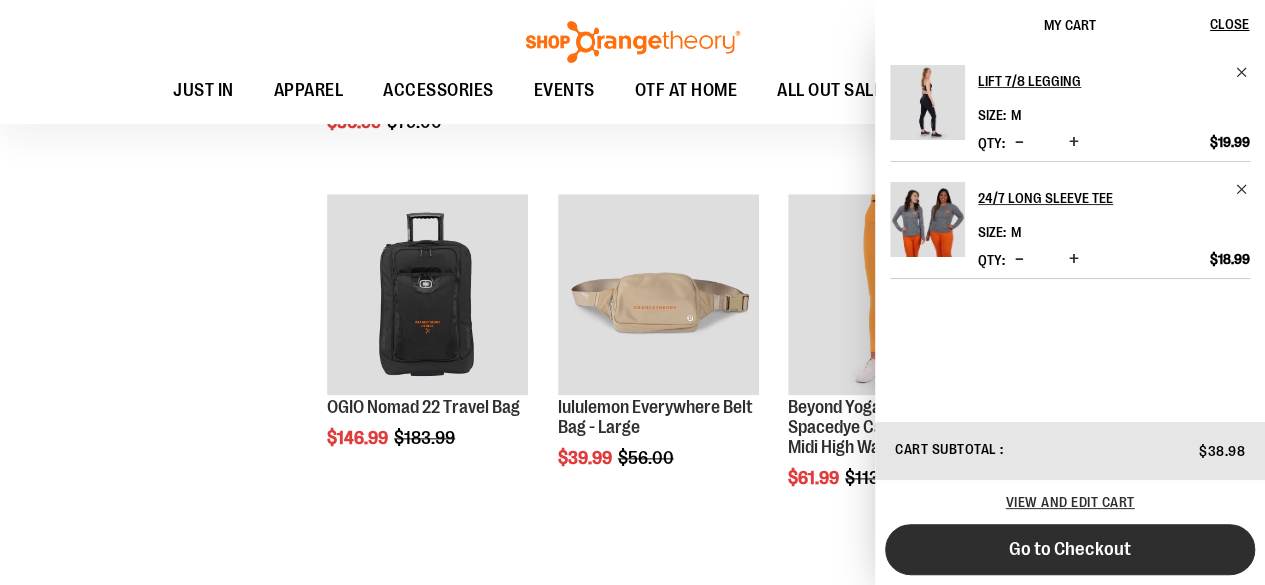 click on "Go to Checkout" at bounding box center (1070, 549) 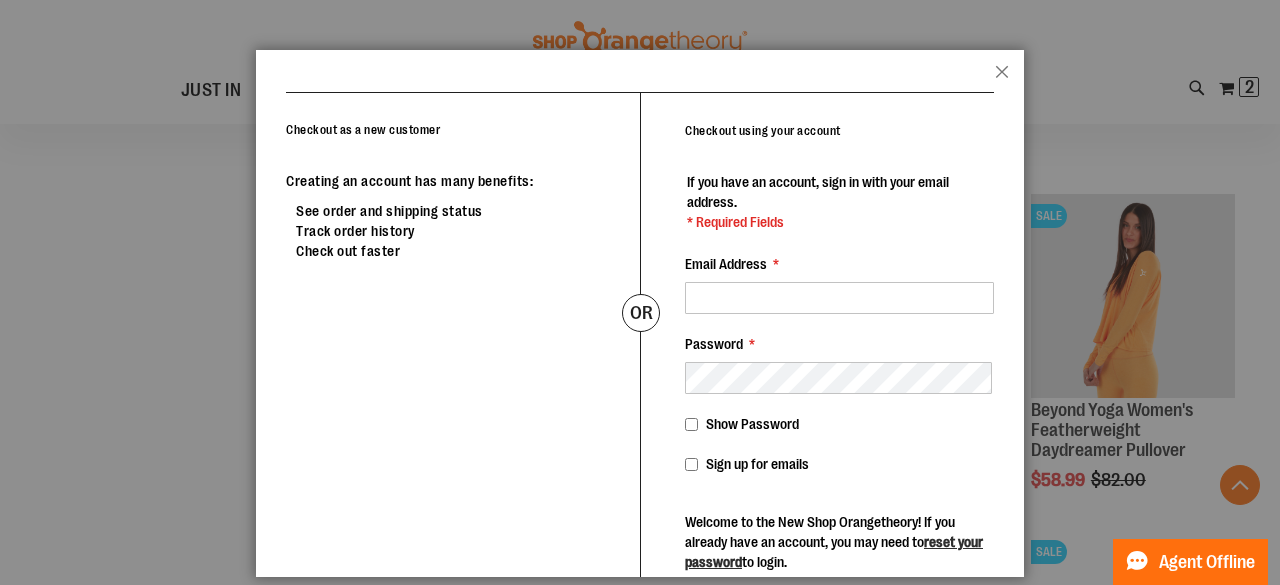 click on "Sign up for emails" at bounding box center (757, 464) 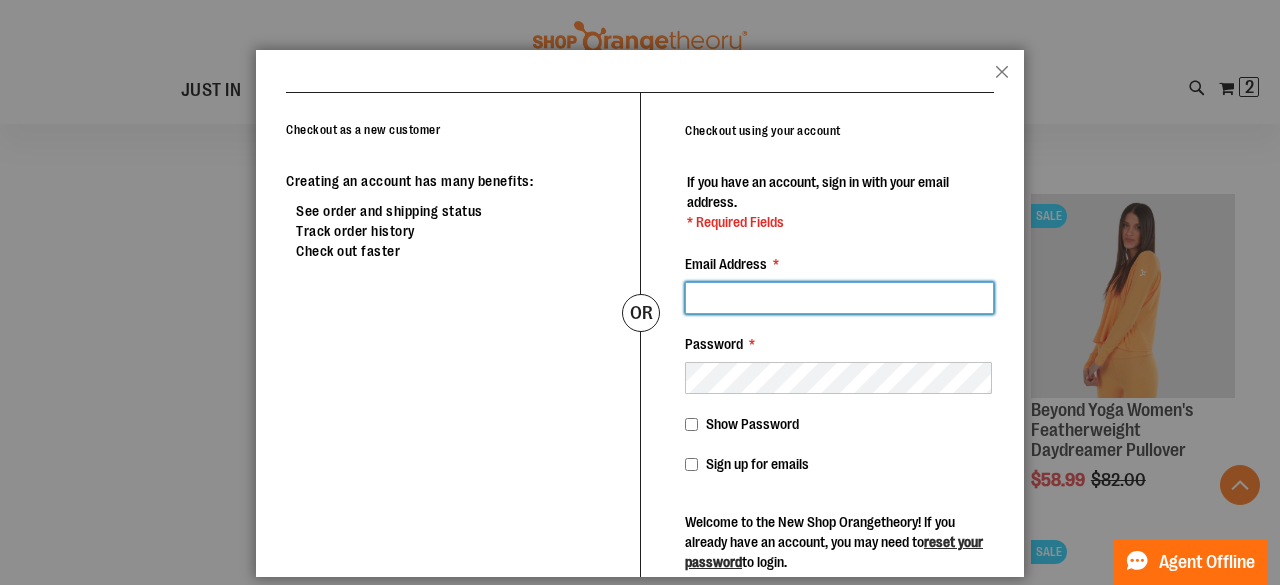 click on "Email Address *" at bounding box center (839, 298) 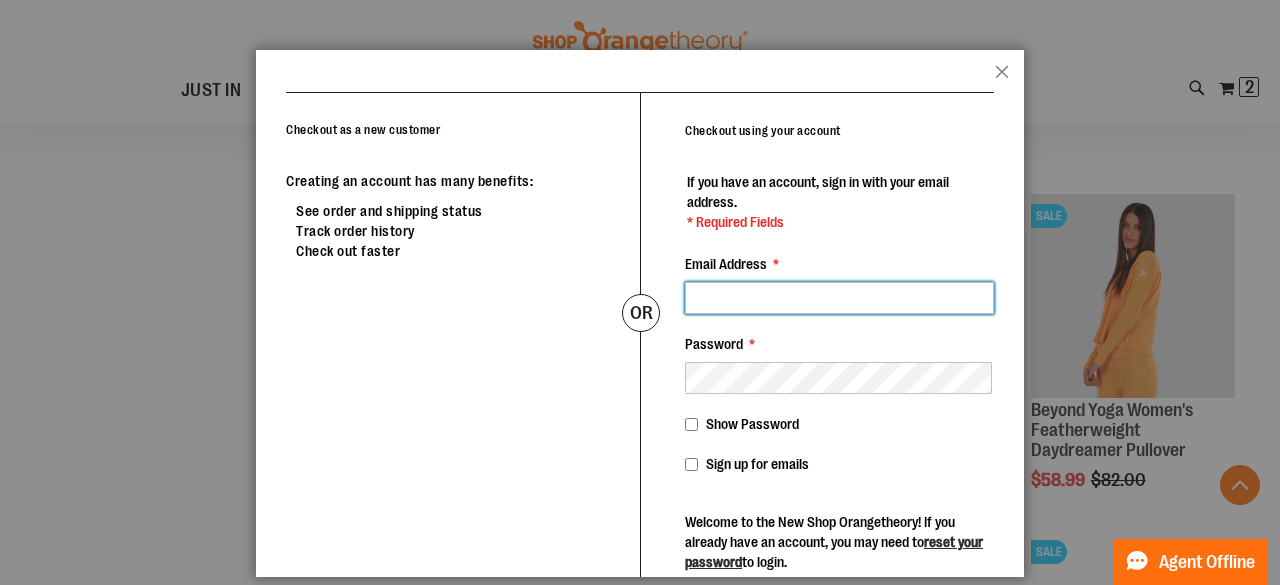 type on "**********" 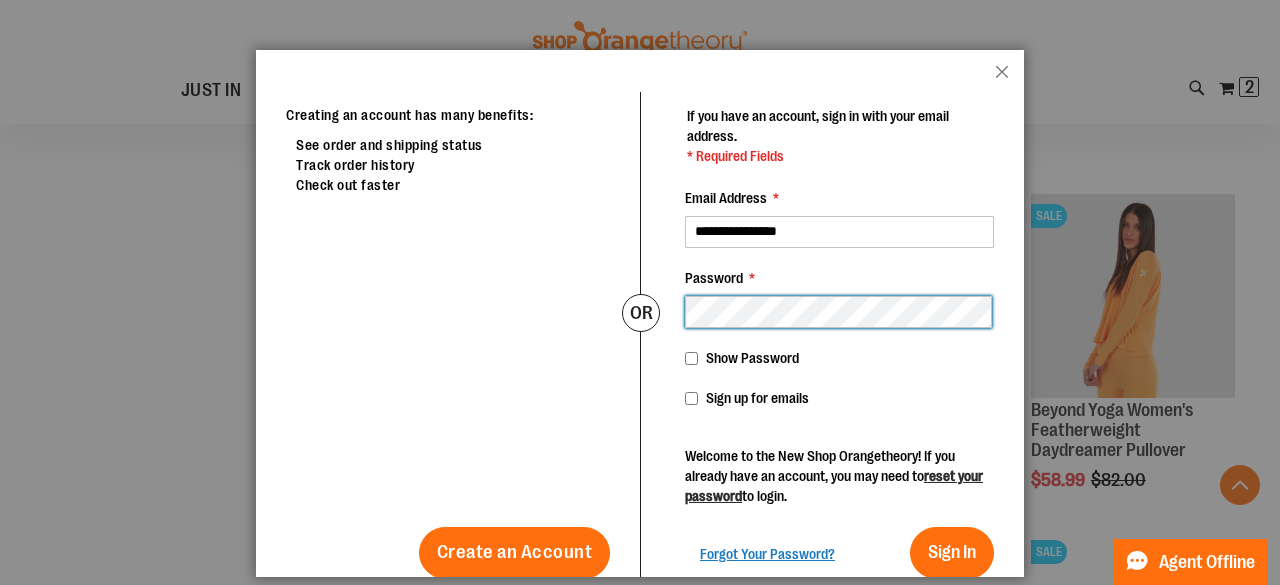 scroll, scrollTop: 94, scrollLeft: 0, axis: vertical 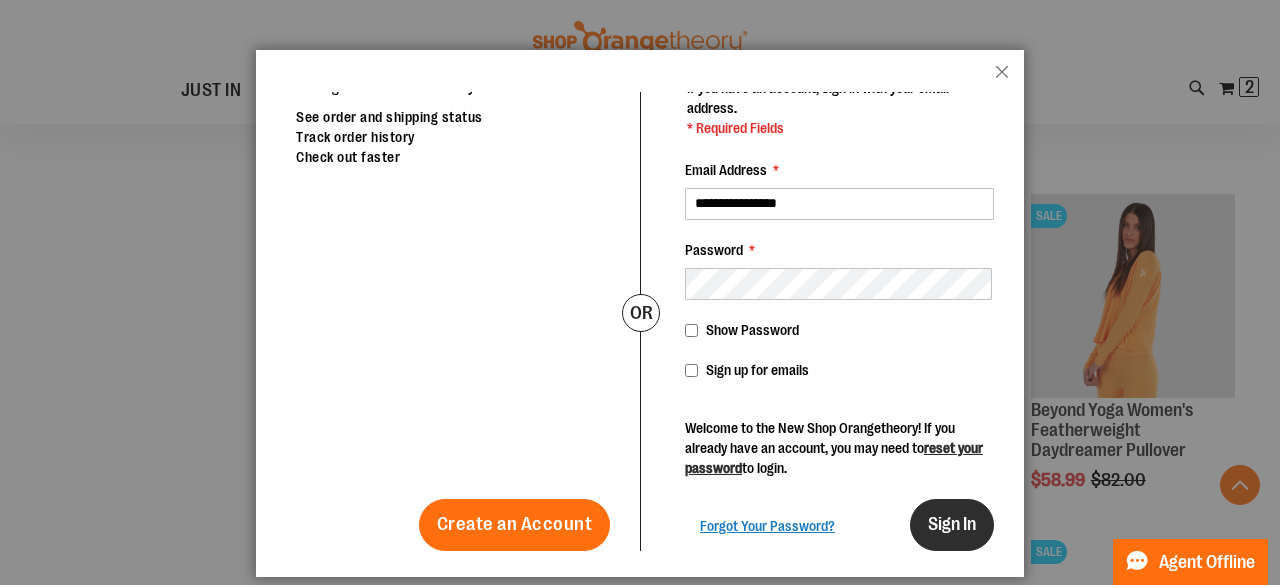 click on "Sign In" at bounding box center (952, 525) 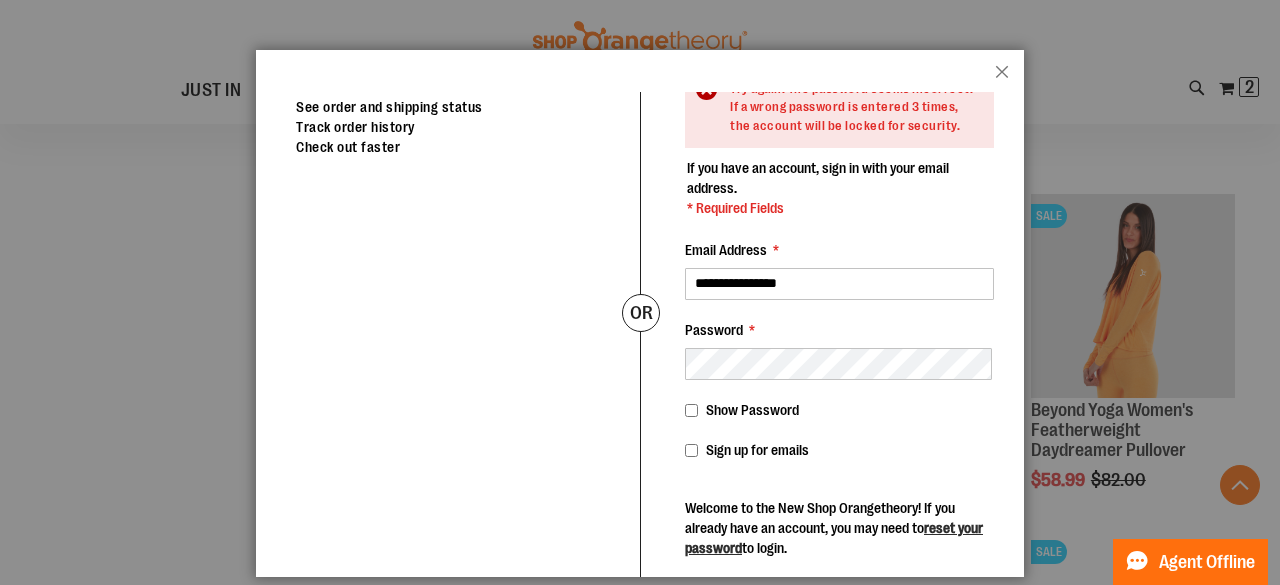 scroll, scrollTop: 202, scrollLeft: 0, axis: vertical 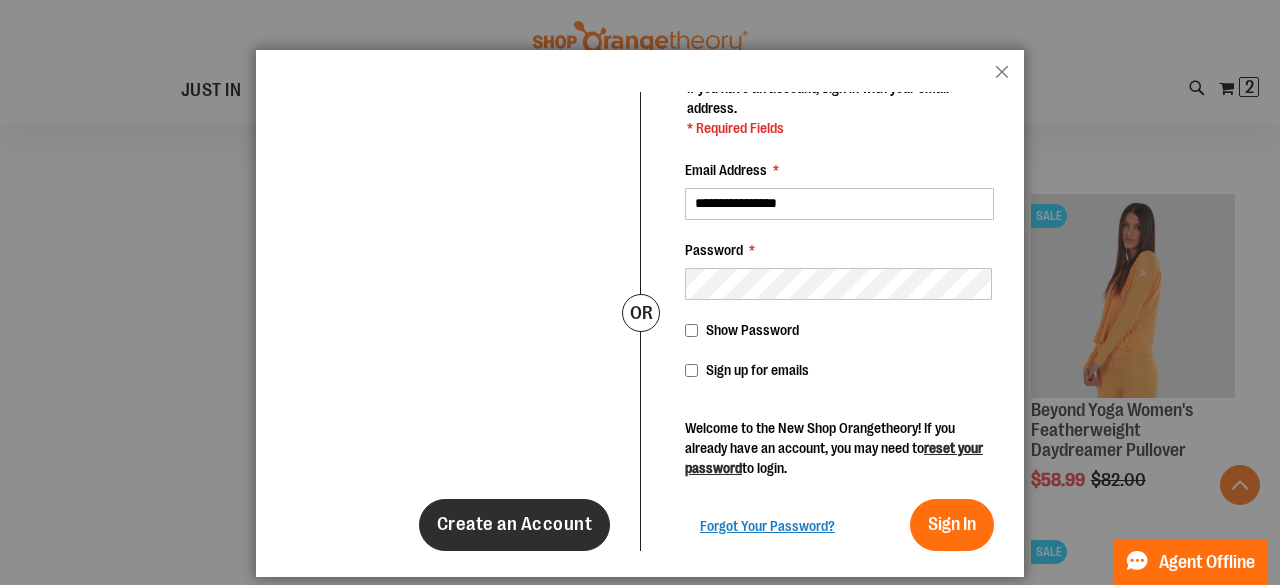 click on "Create an Account" at bounding box center [515, 525] 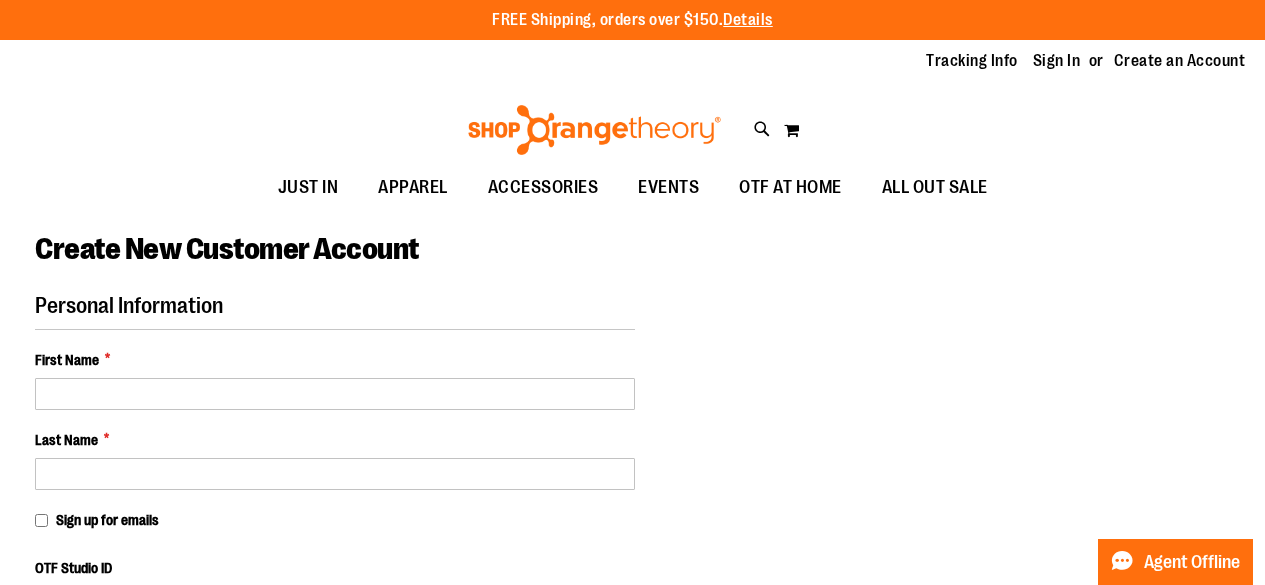 scroll, scrollTop: 0, scrollLeft: 0, axis: both 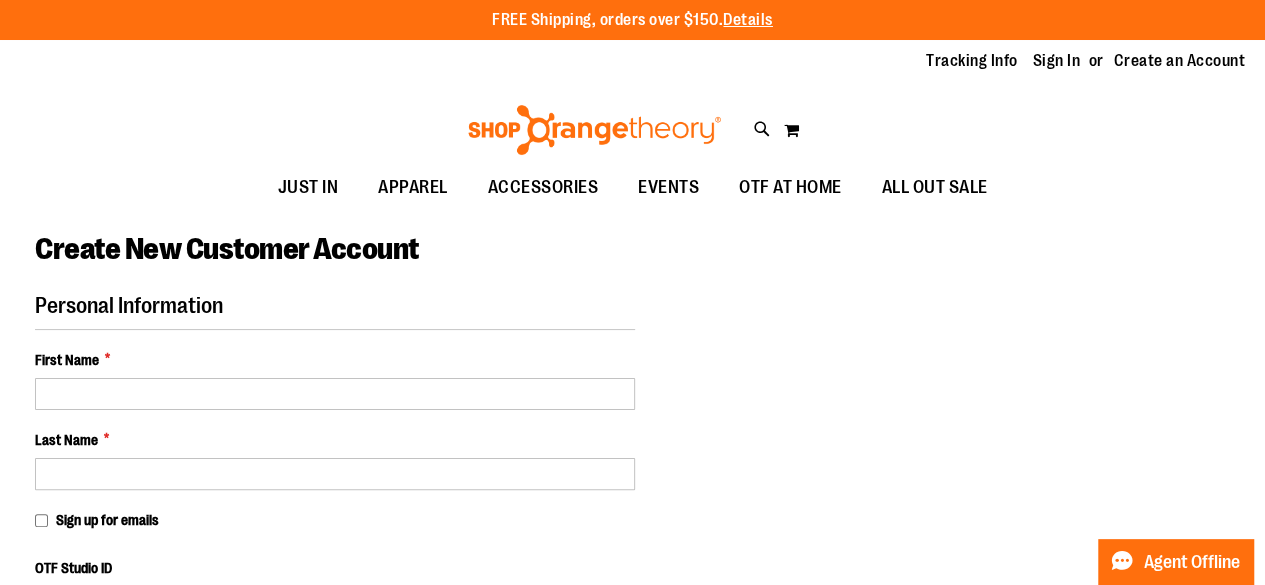 click on "First Name *" at bounding box center [335, 380] 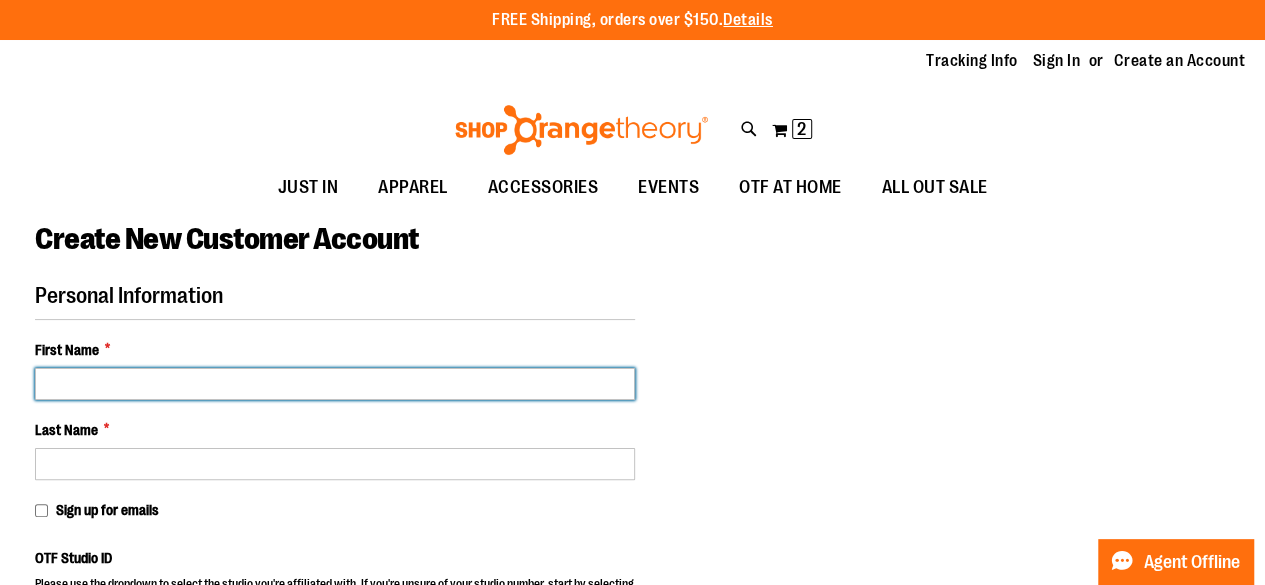 click on "First Name *" at bounding box center [335, 384] 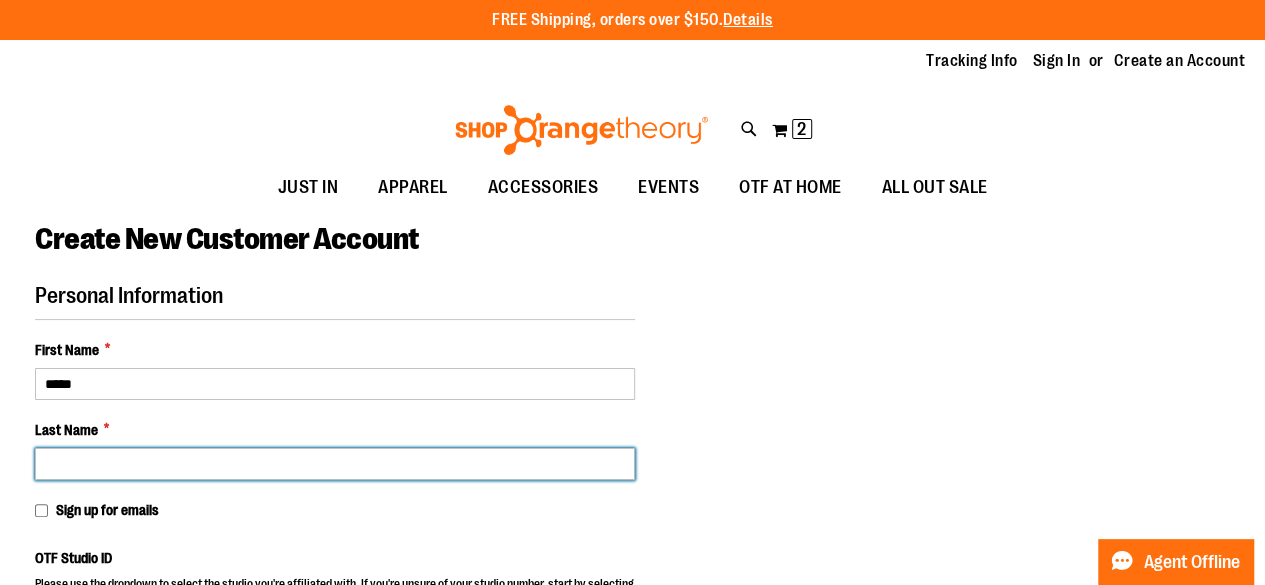 type on "*****" 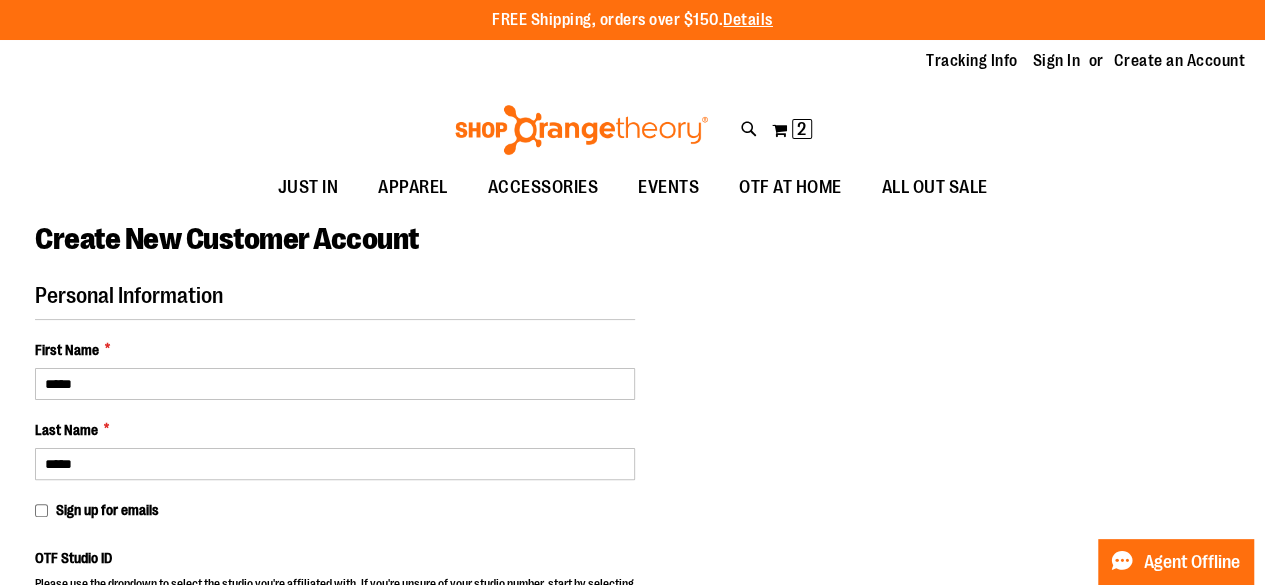 type on "**********" 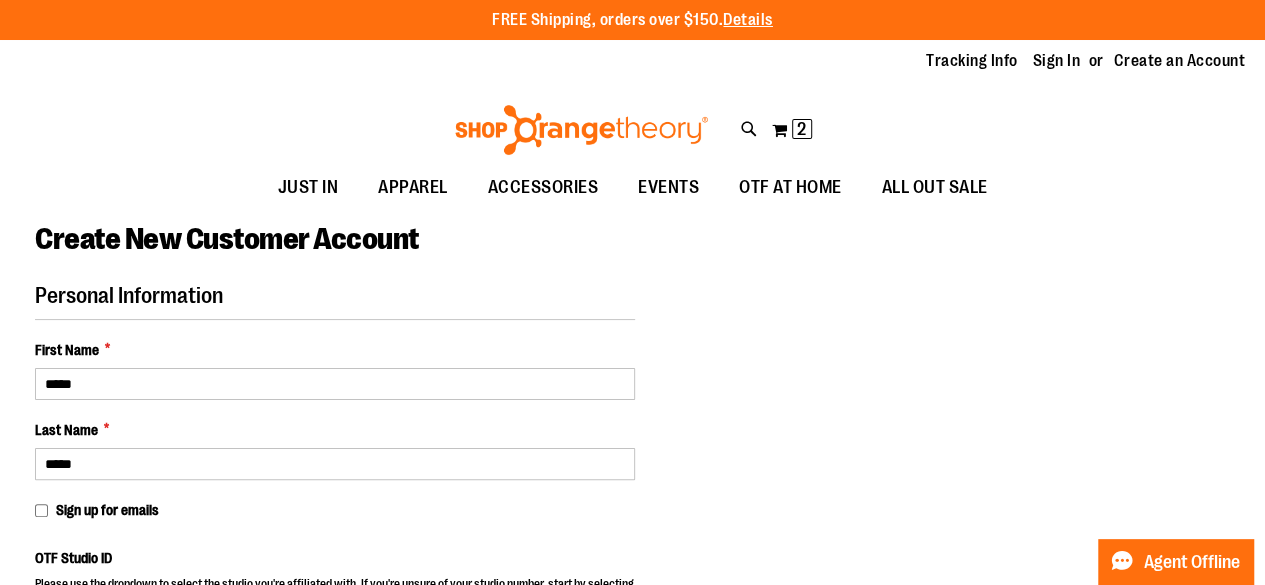 select on "********" 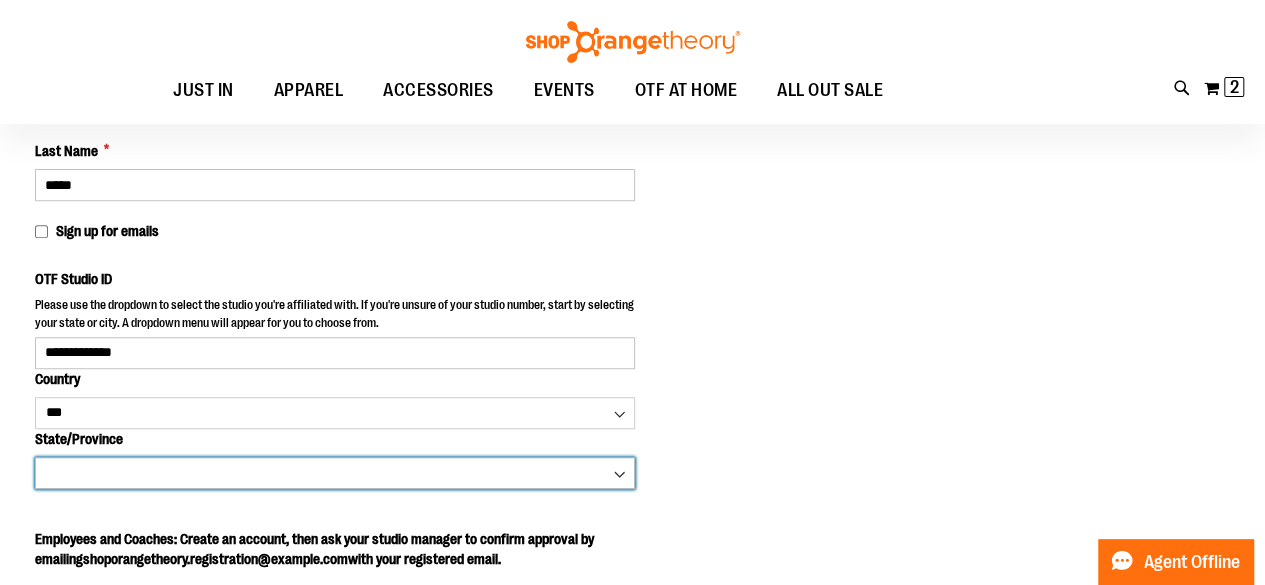 select on "********" 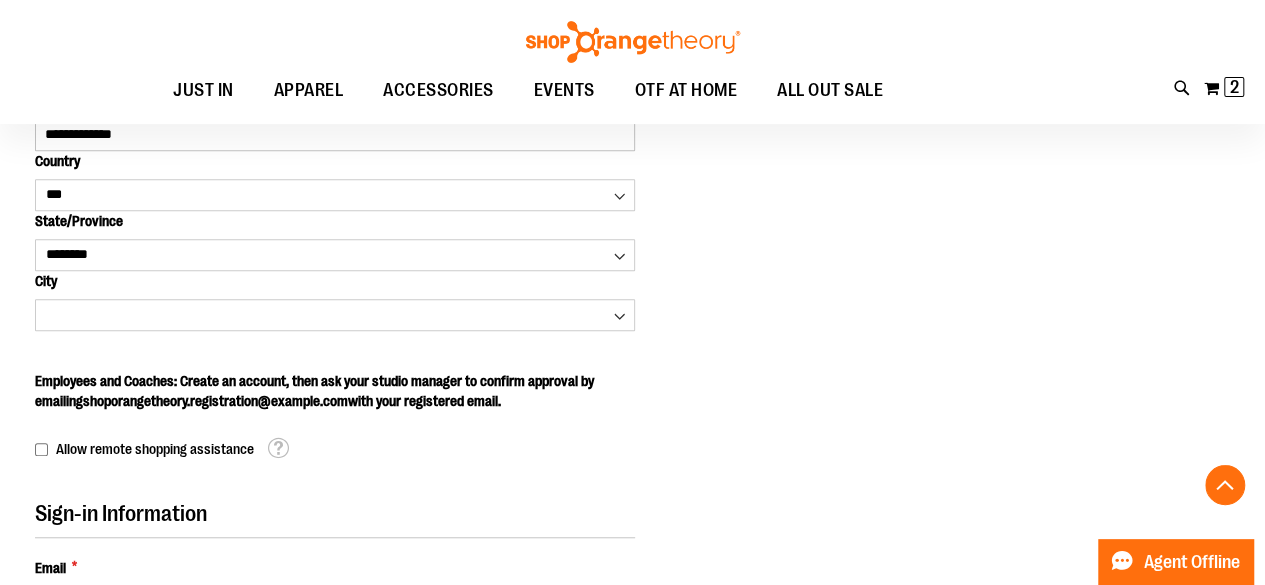 scroll, scrollTop: 500, scrollLeft: 0, axis: vertical 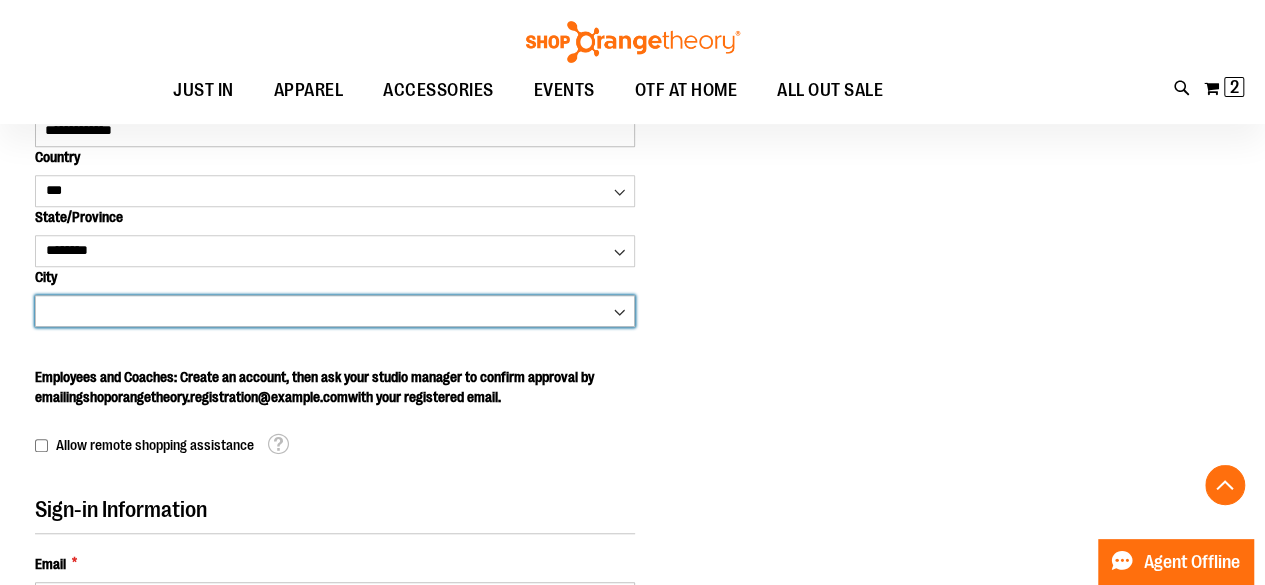 click on "**********" at bounding box center [335, 311] 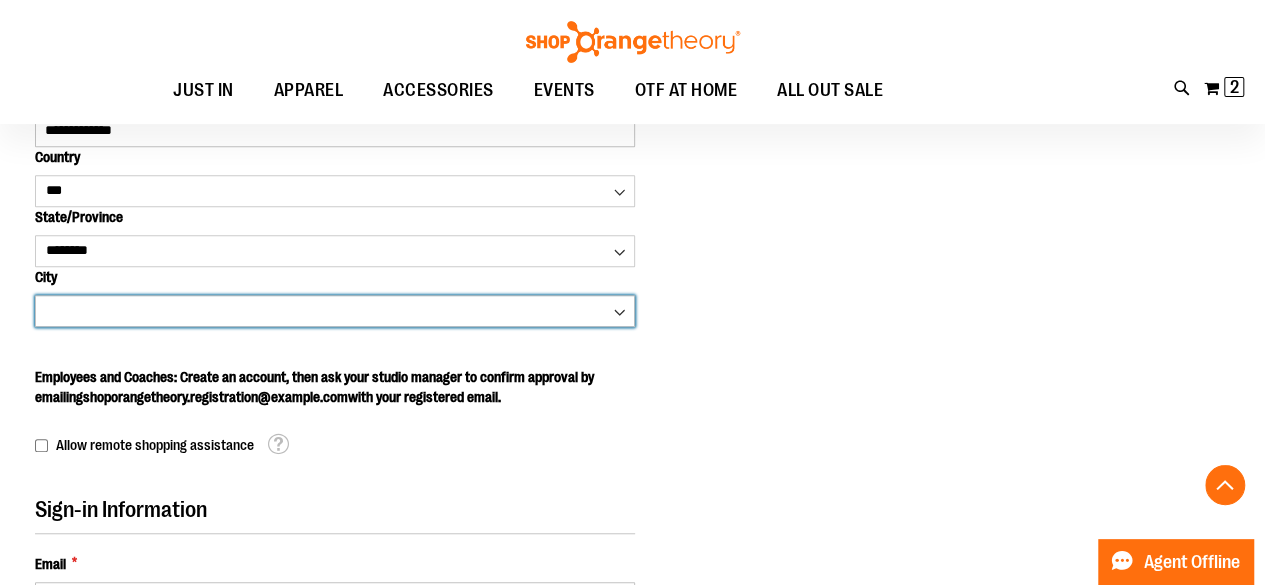 select on "********" 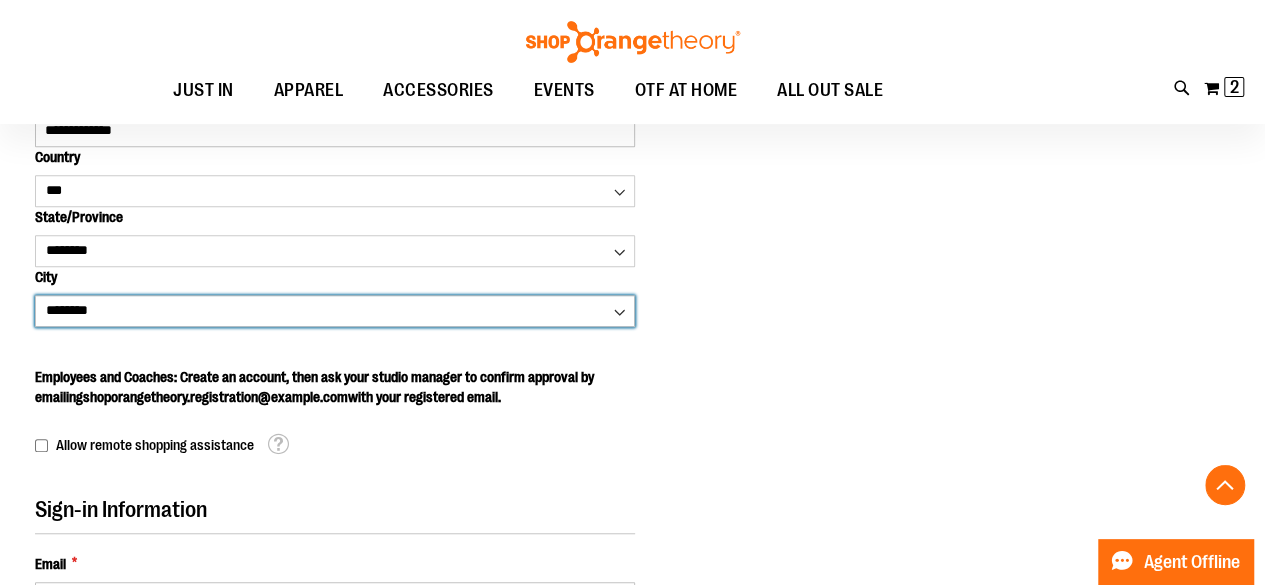 click on "**********" at bounding box center [335, 311] 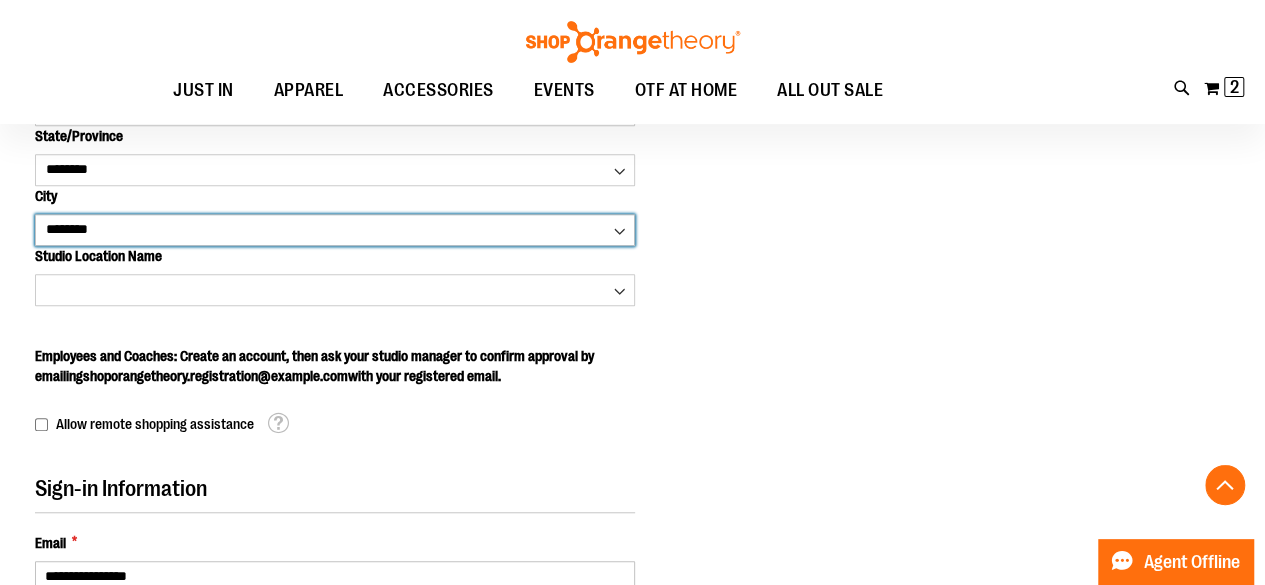 scroll, scrollTop: 600, scrollLeft: 0, axis: vertical 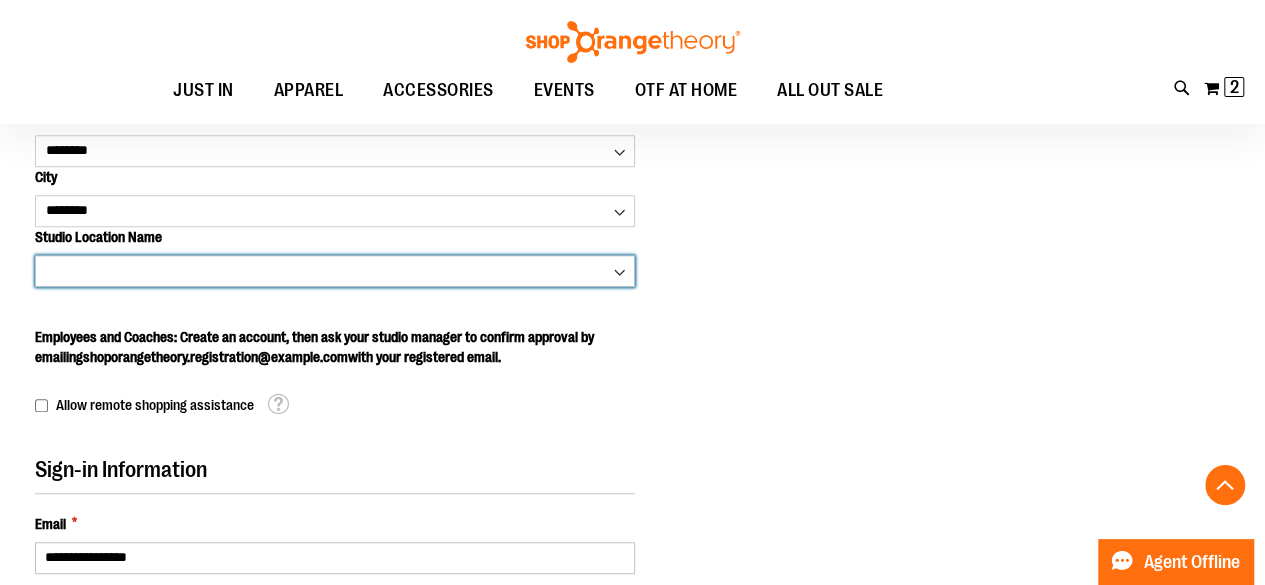 click on "**********" at bounding box center [335, 271] 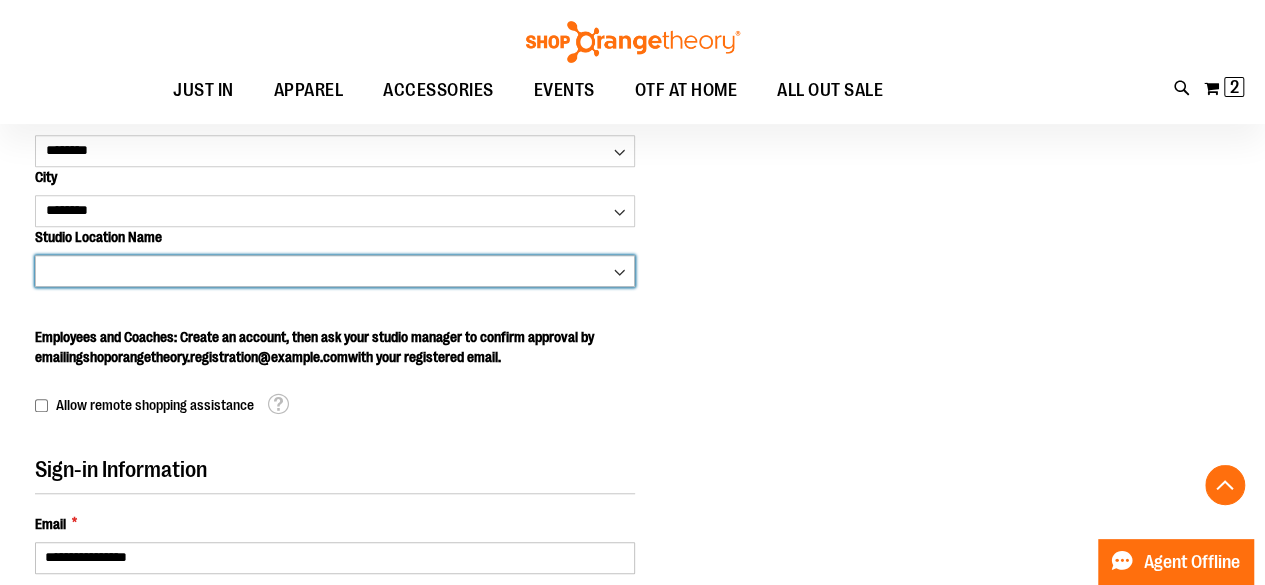 select on "****" 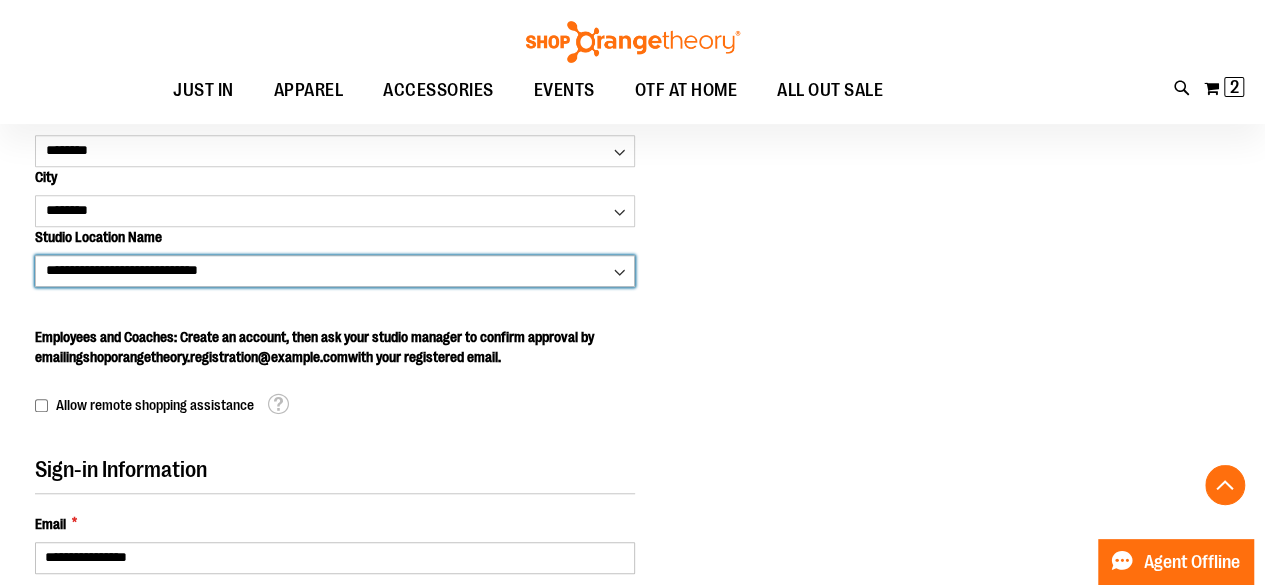 click on "**********" at bounding box center [335, 271] 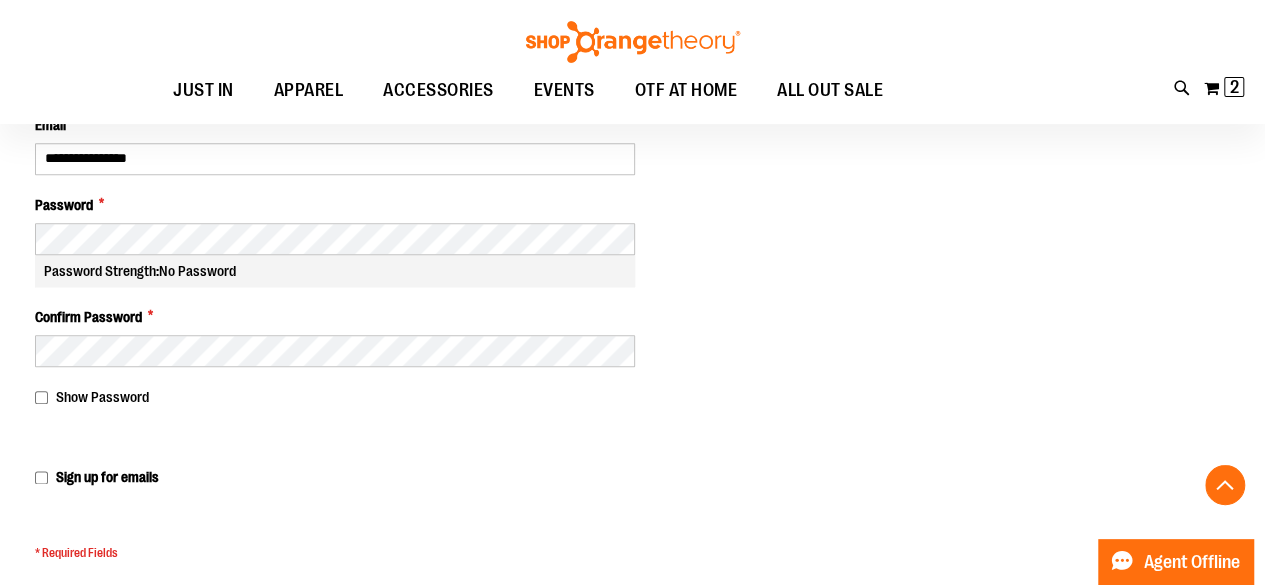 scroll, scrollTop: 1000, scrollLeft: 0, axis: vertical 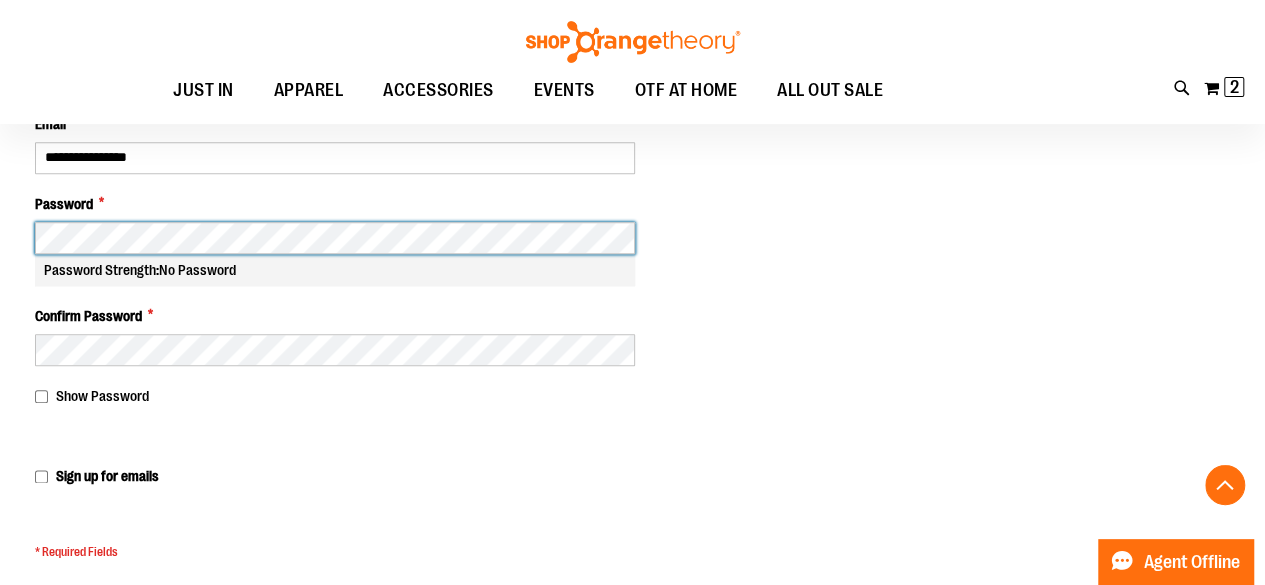 click on "Create New Customer Account
Personal Information
First Name *
*****
Last Name *
*****
Sign up for emails
OTF Studio ID
****
**" at bounding box center [632, -44] 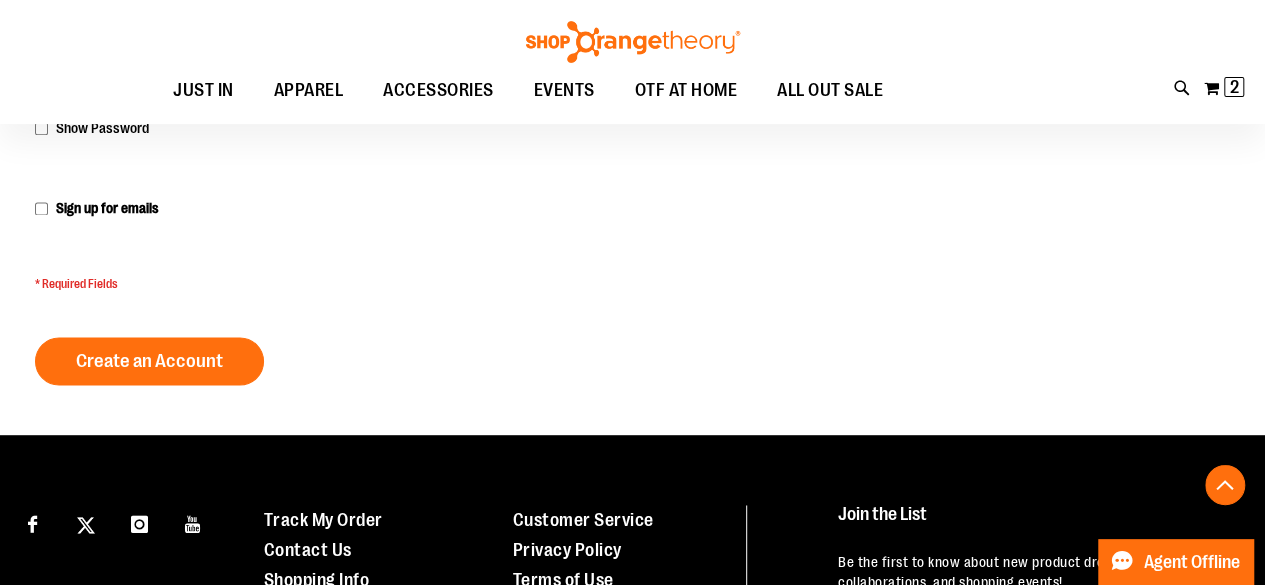 scroll, scrollTop: 1300, scrollLeft: 0, axis: vertical 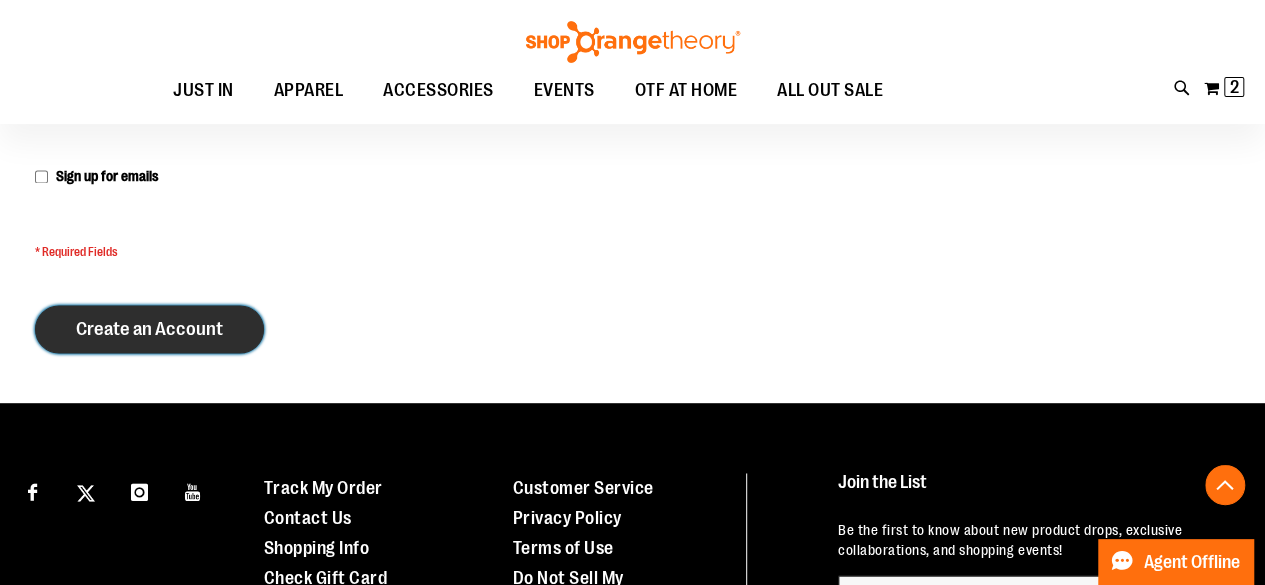 click on "Create an Account" at bounding box center [149, 329] 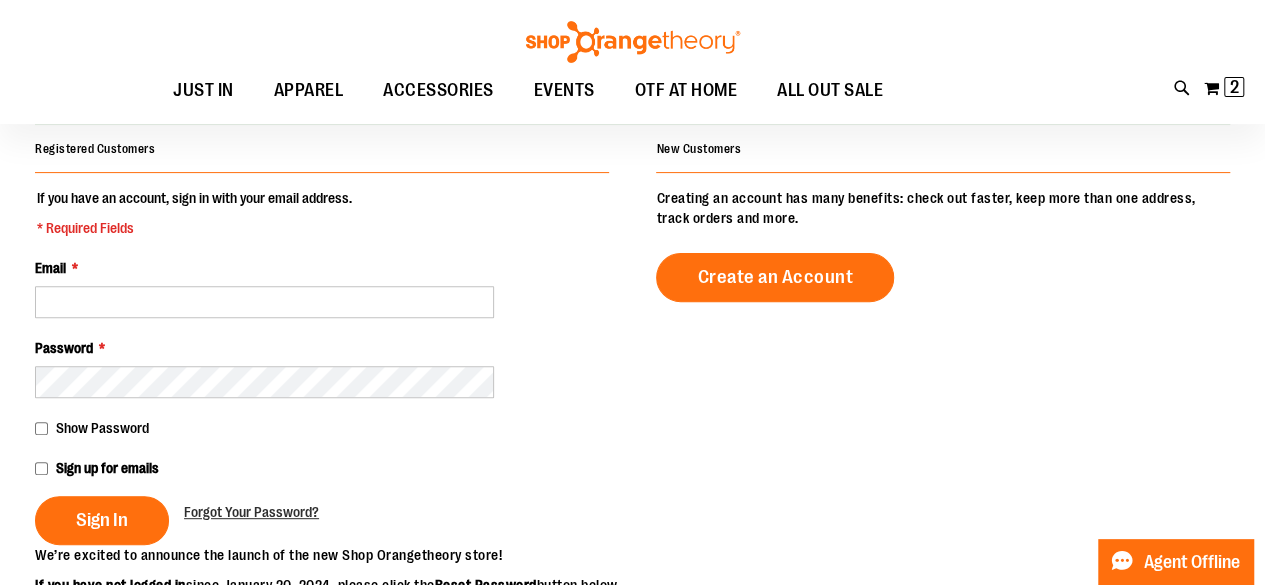 scroll, scrollTop: 100, scrollLeft: 0, axis: vertical 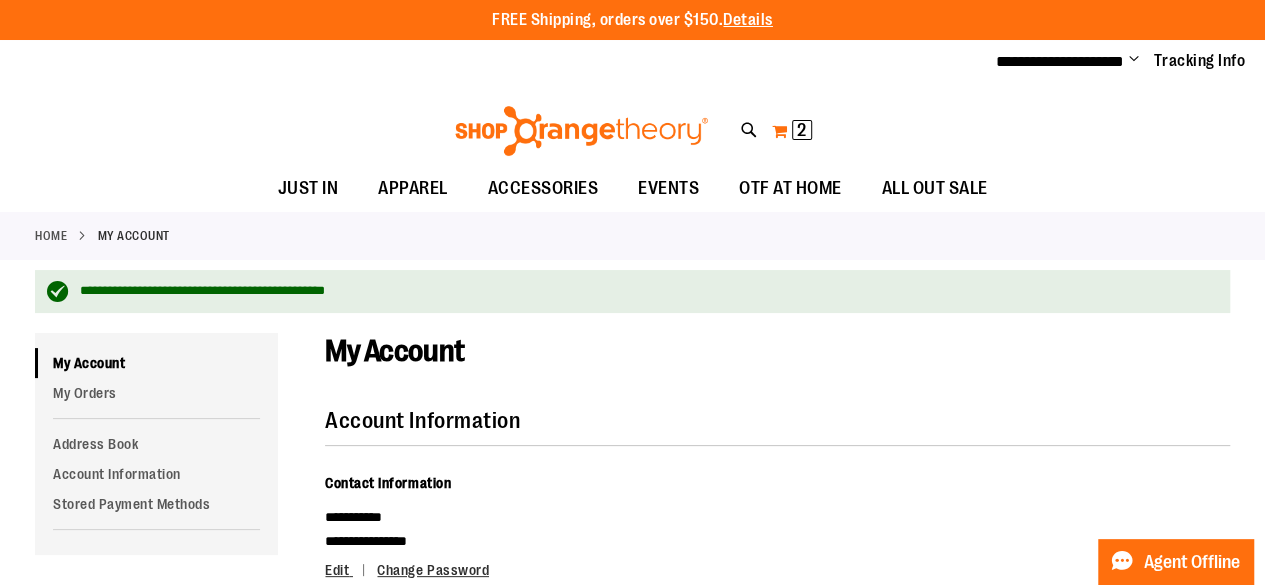 click on "My Cart
2
2
items" at bounding box center (792, 131) 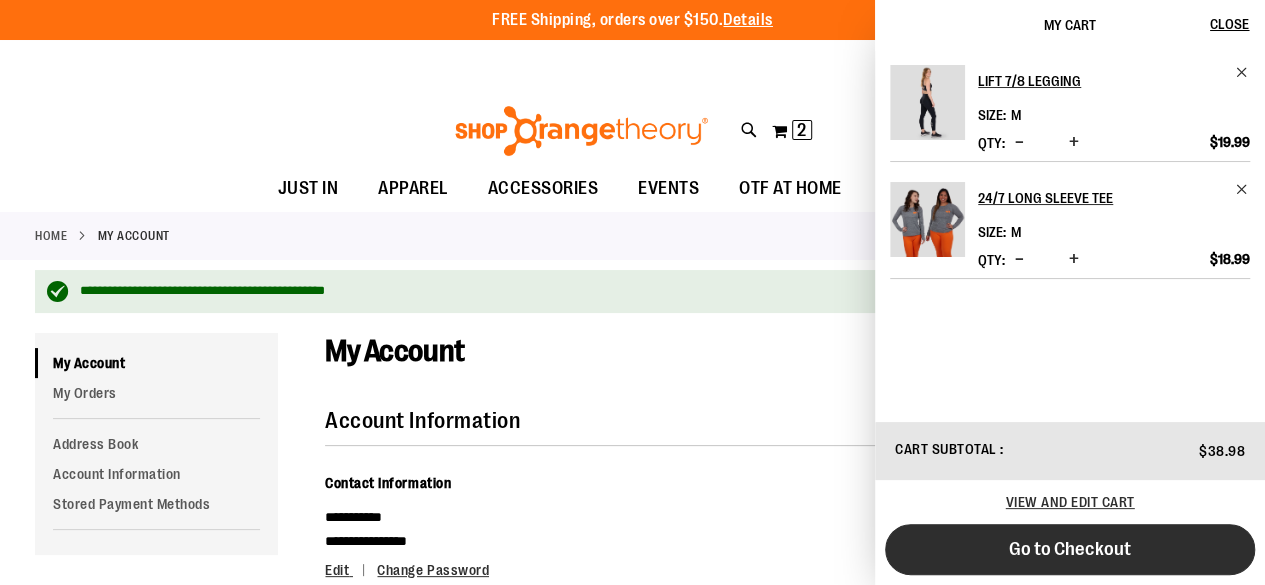click on "Go to Checkout" at bounding box center (1070, 549) 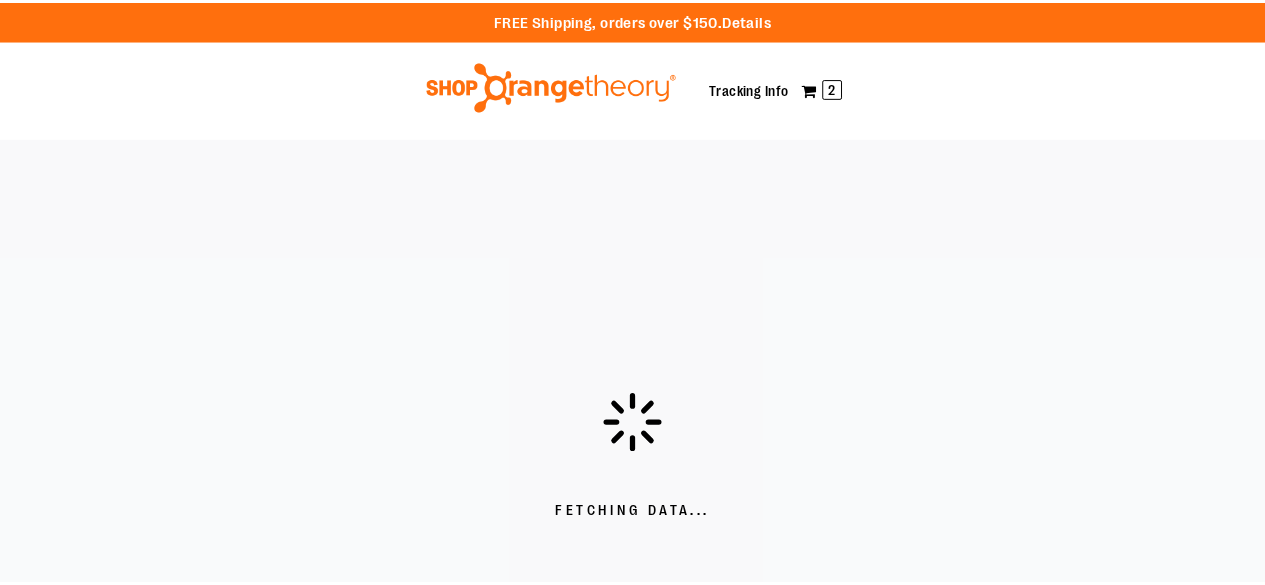 scroll, scrollTop: 0, scrollLeft: 0, axis: both 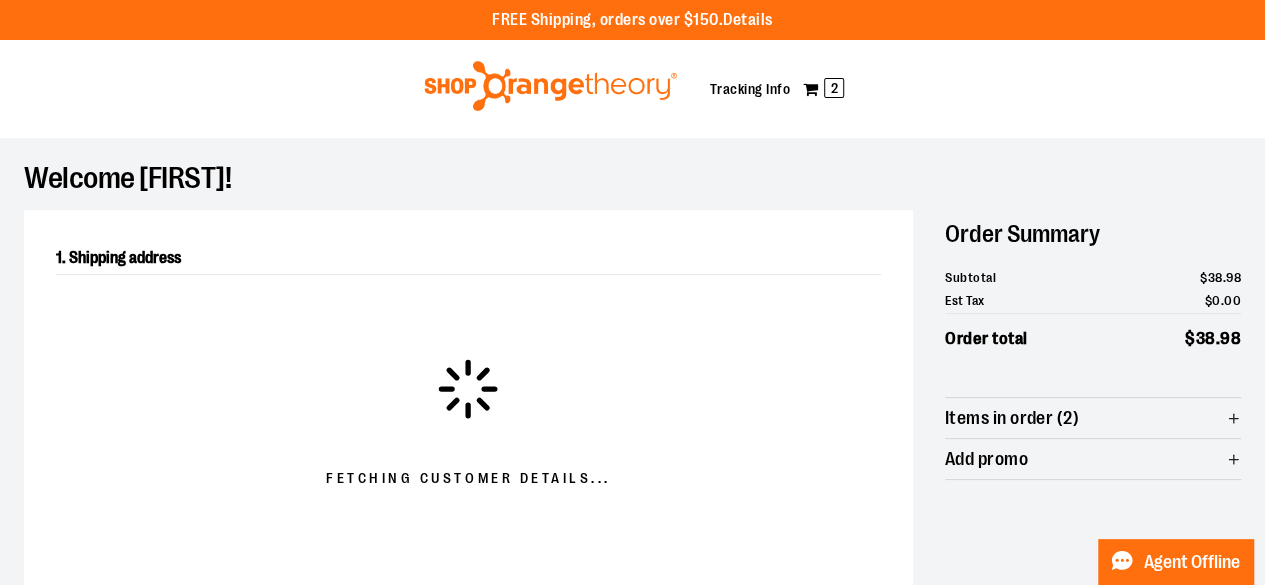 select on "**" 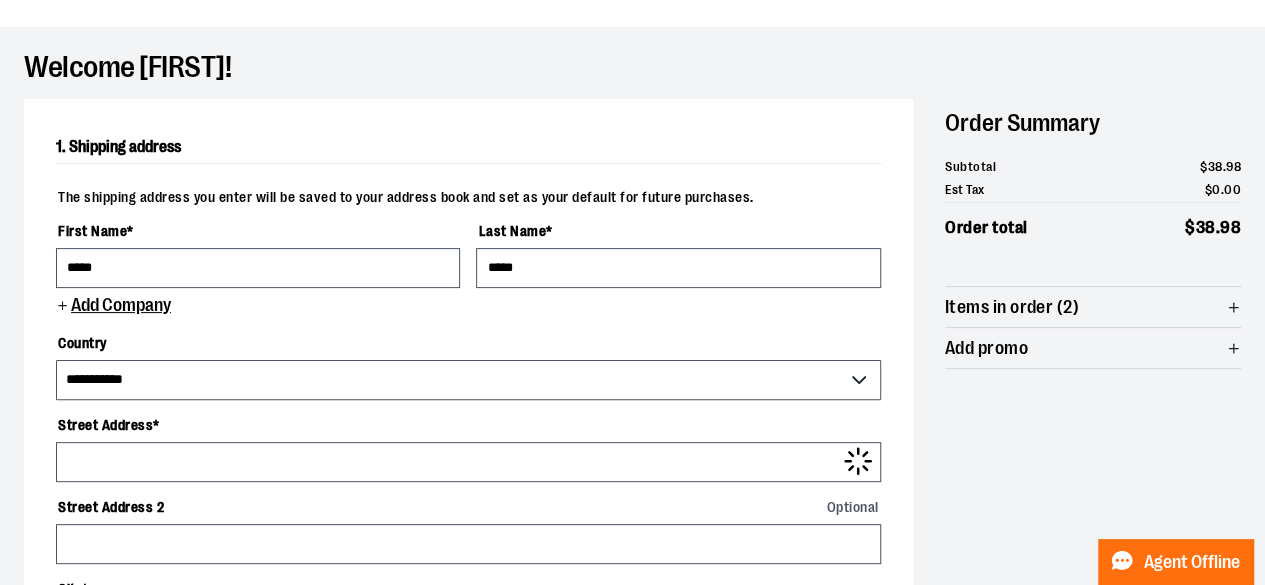 scroll, scrollTop: 200, scrollLeft: 0, axis: vertical 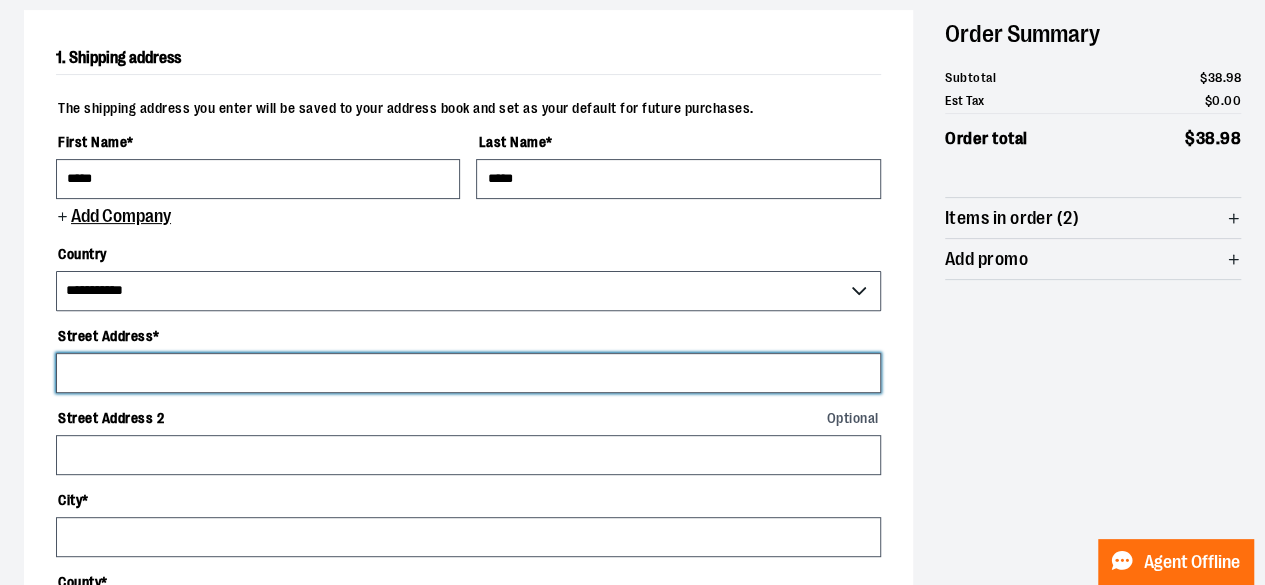 click on "Street Address *" at bounding box center [468, 373] 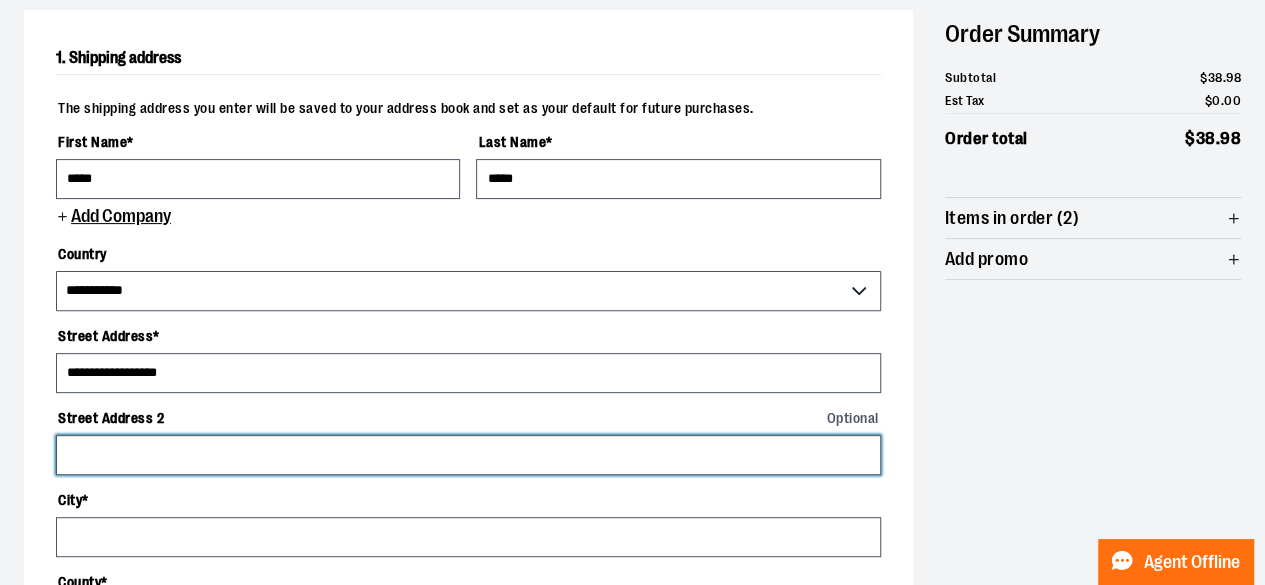type on "******" 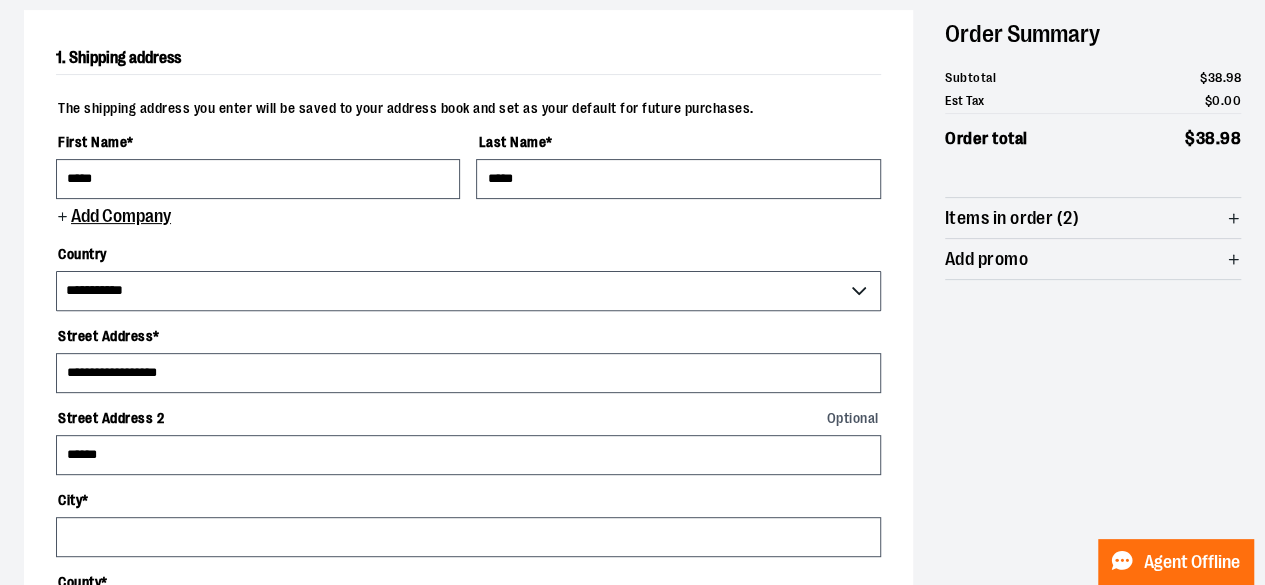 select on "**" 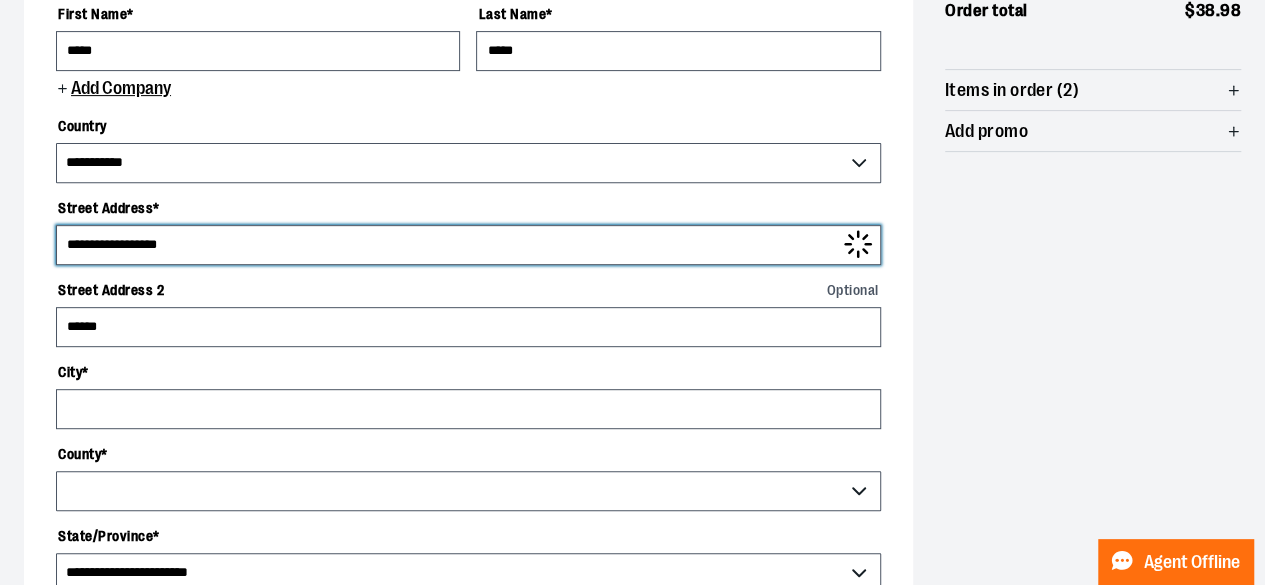 scroll, scrollTop: 500, scrollLeft: 0, axis: vertical 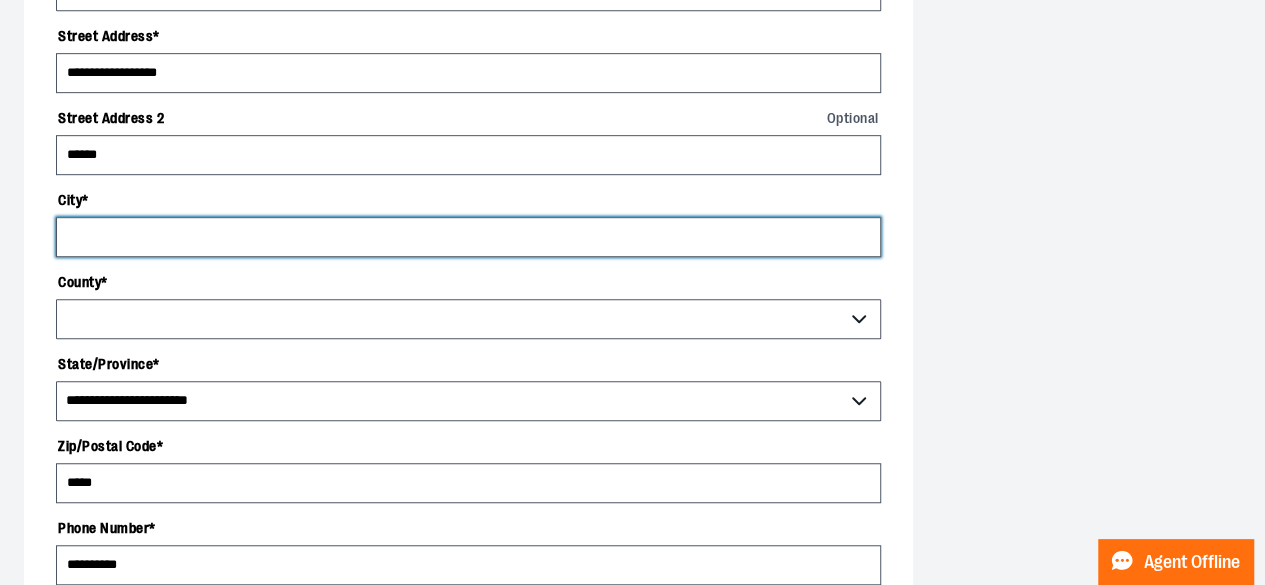 click on "City *" at bounding box center [468, 237] 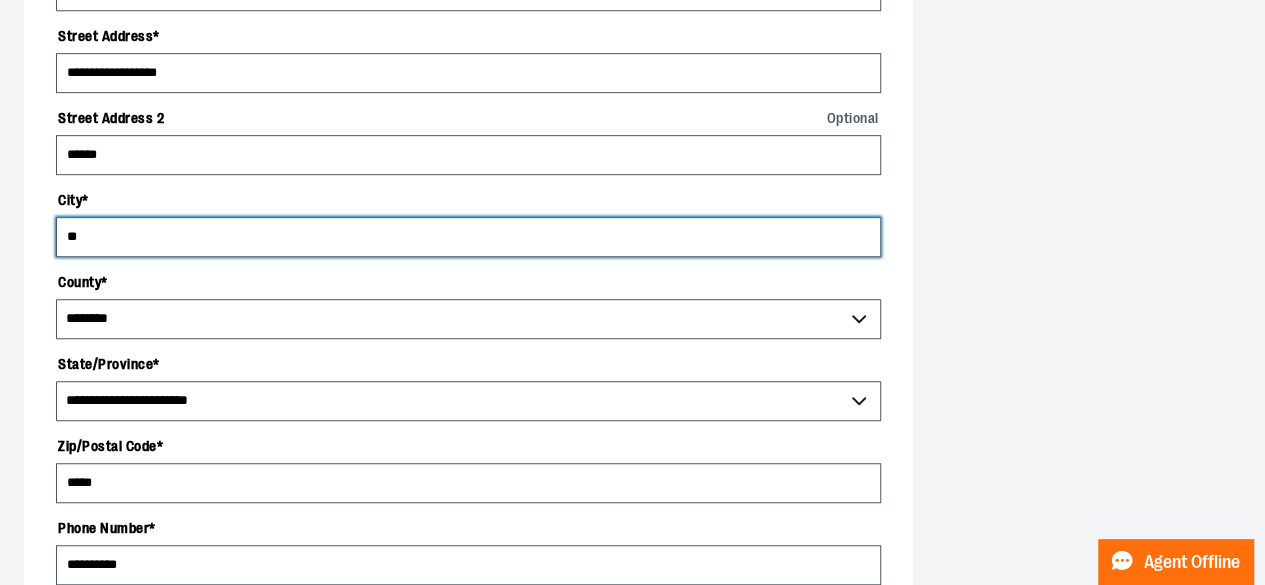 type on "**" 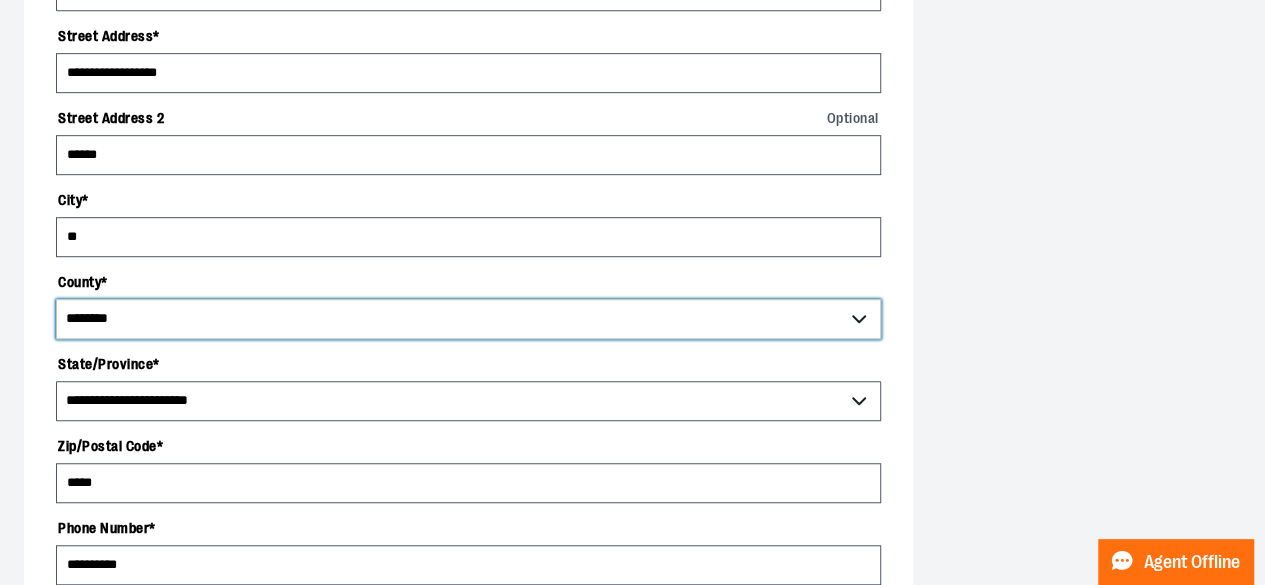 click on "********" at bounding box center [468, 319] 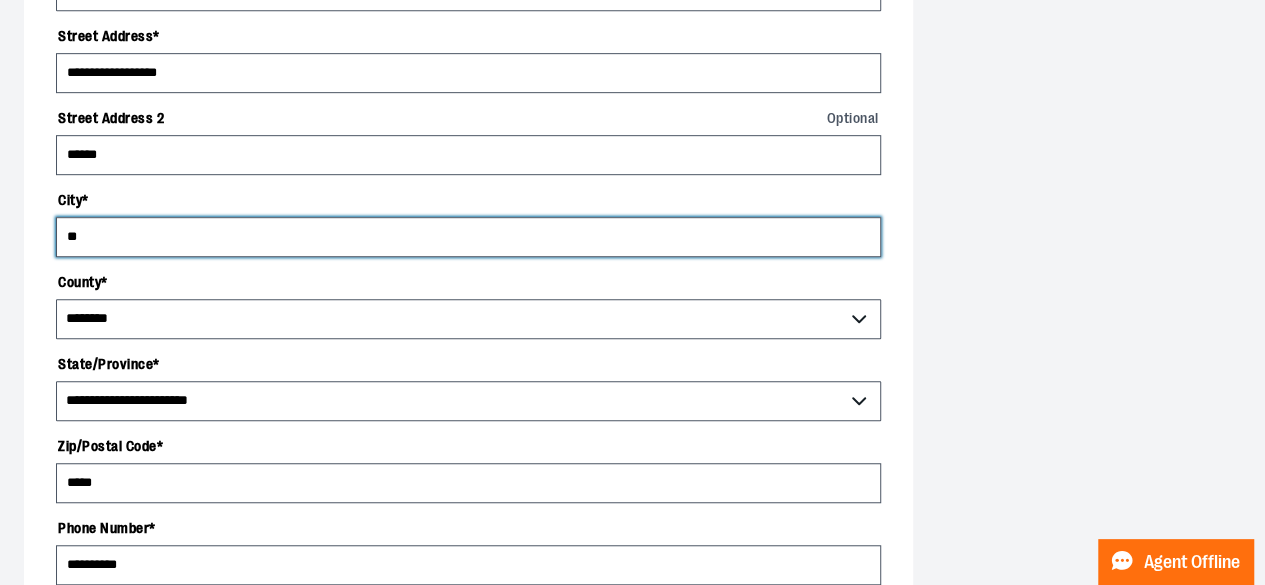 click on "**" at bounding box center [468, 237] 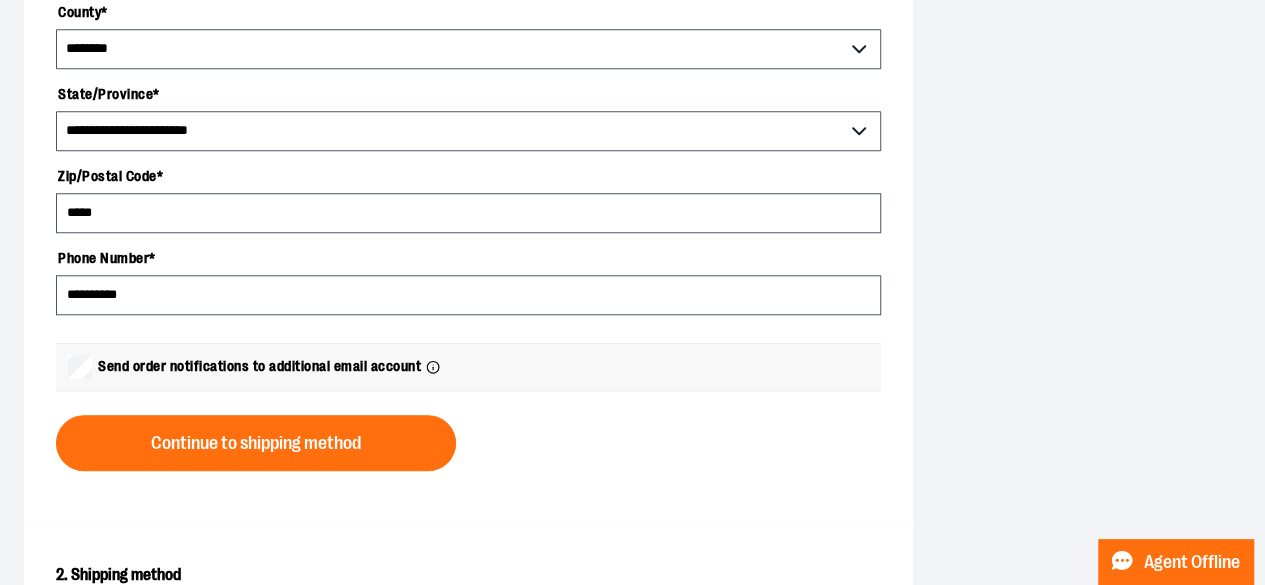 scroll, scrollTop: 800, scrollLeft: 0, axis: vertical 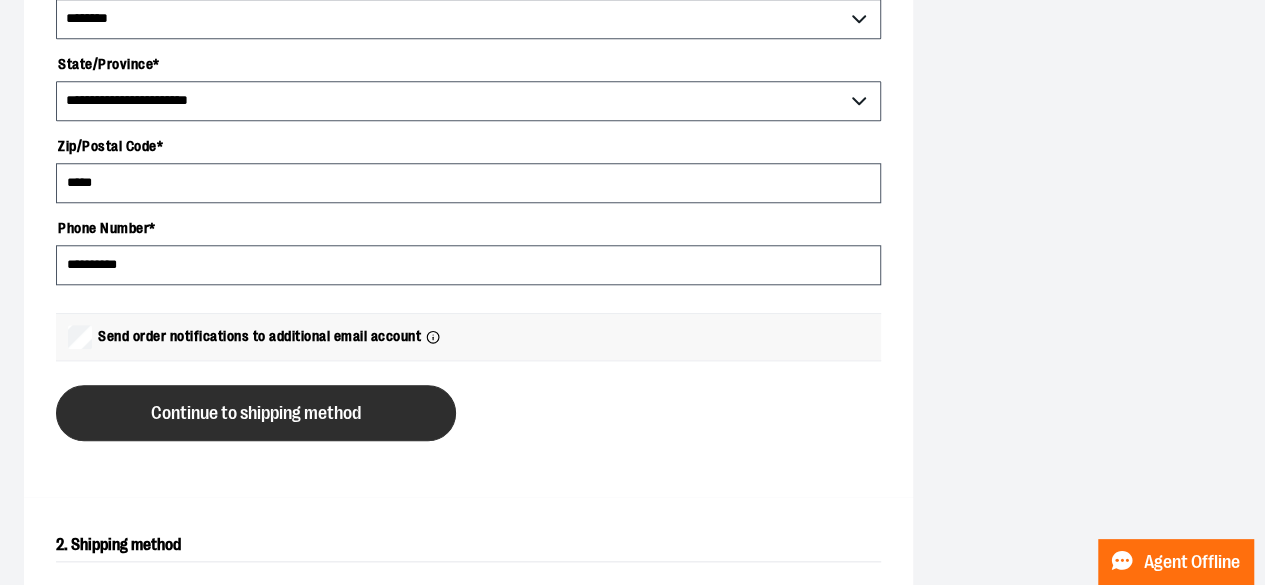 click on "Continue to shipping method" at bounding box center [256, 413] 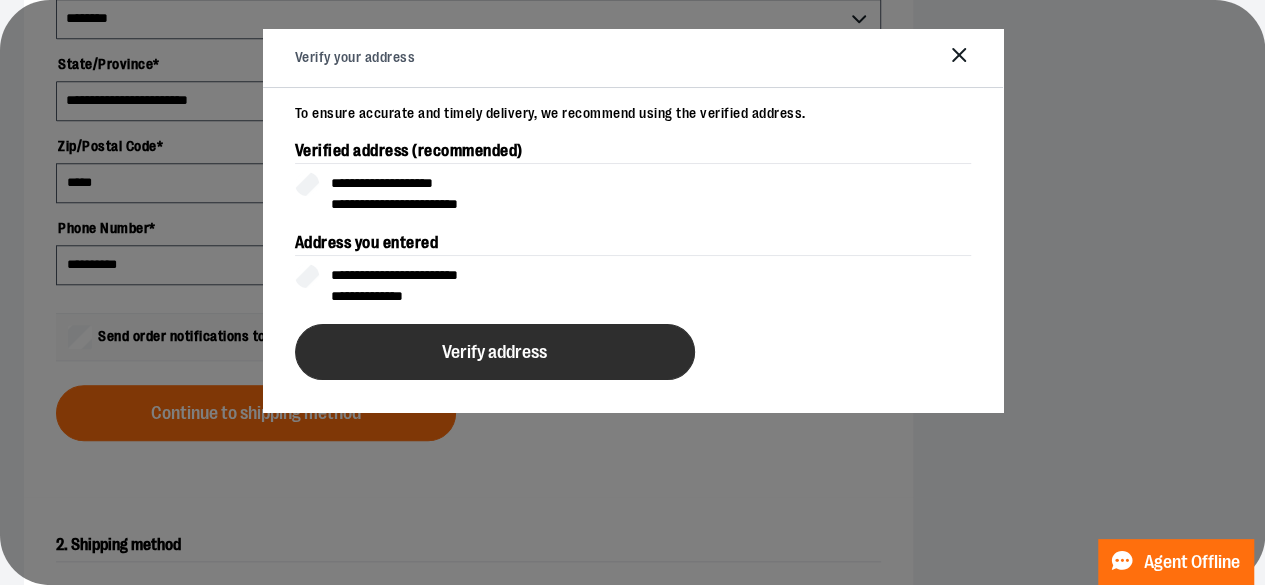 click on "Verify address" at bounding box center [494, 352] 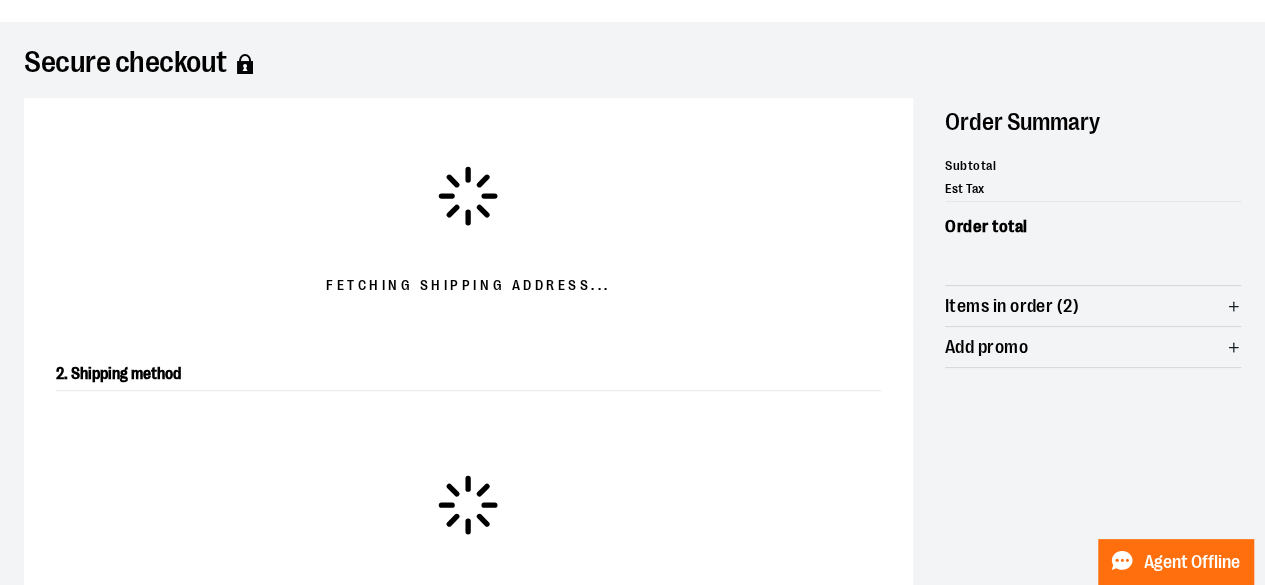 scroll, scrollTop: 128, scrollLeft: 0, axis: vertical 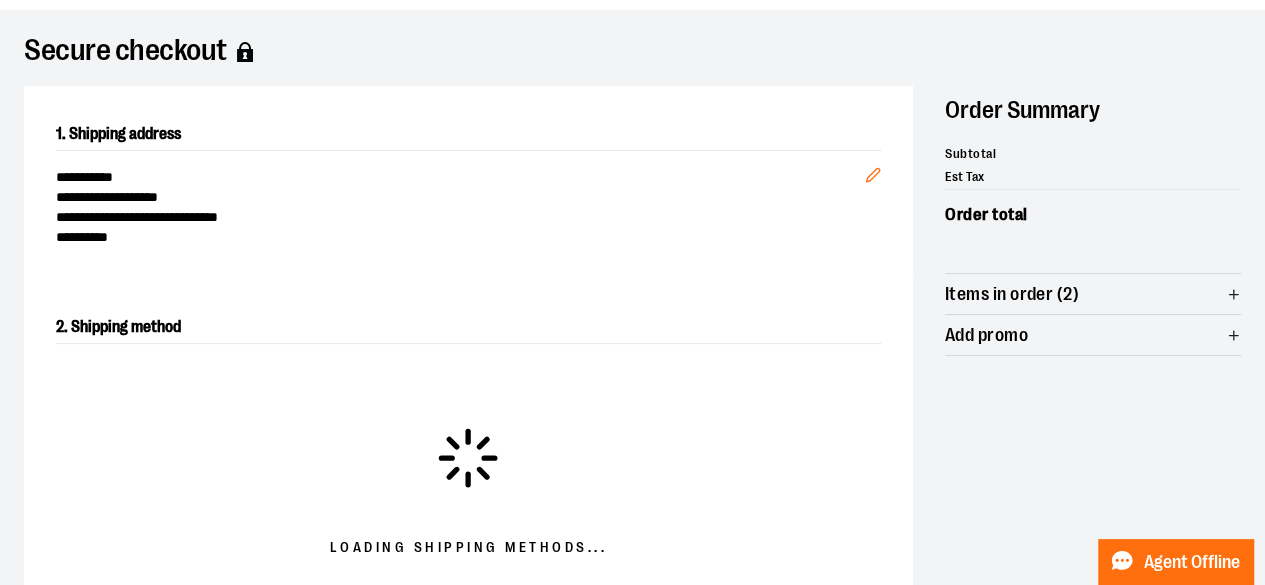 click on "Items in order (2)" at bounding box center (1093, 294) 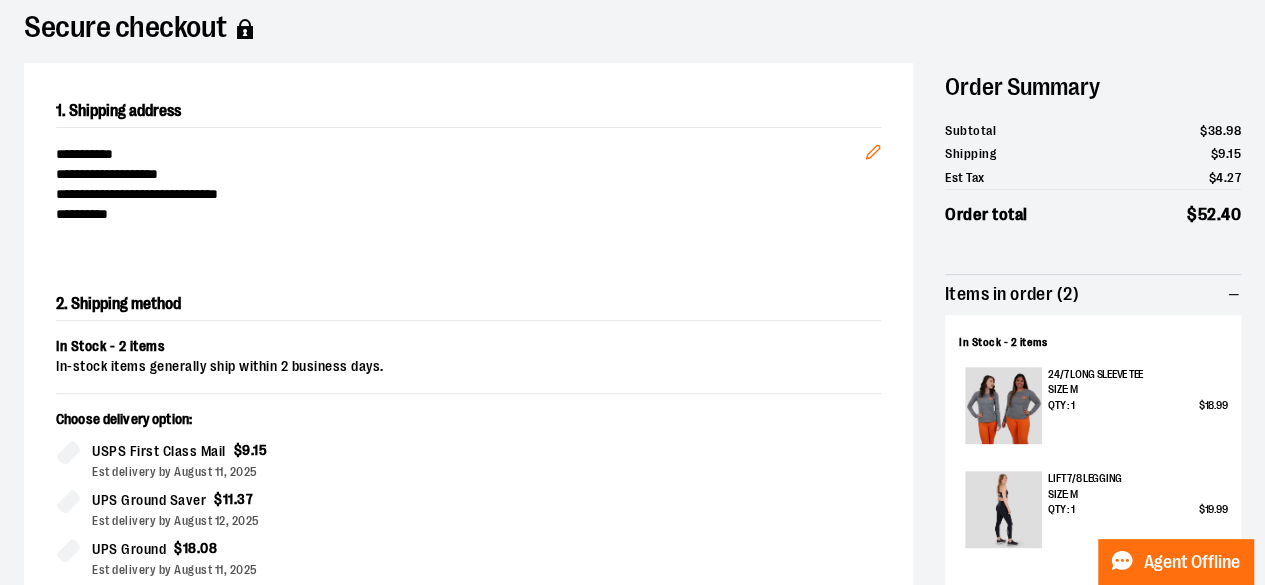 scroll, scrollTop: 121, scrollLeft: 0, axis: vertical 